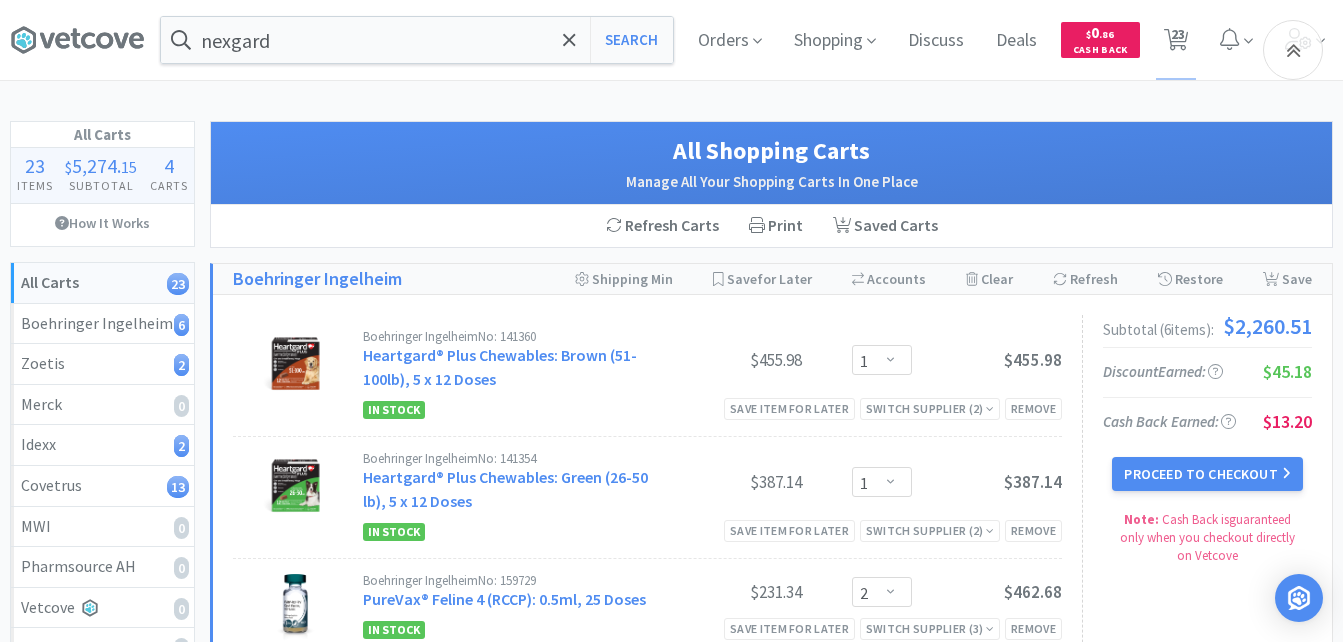 select on "1" 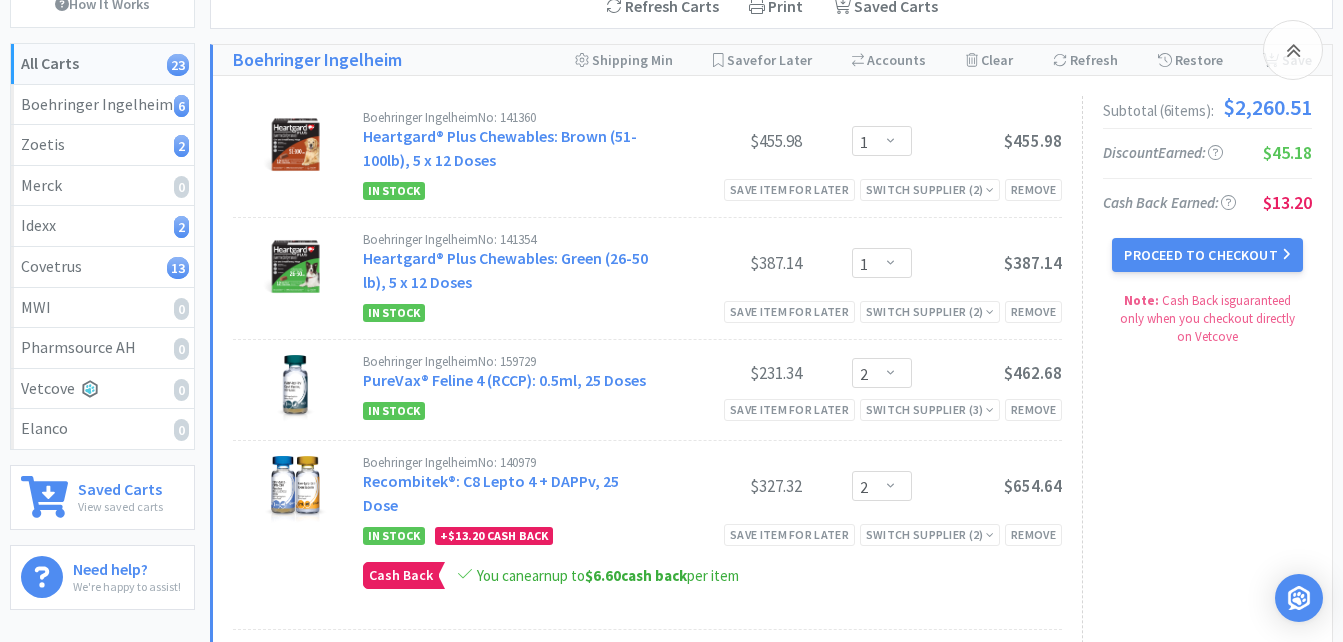 scroll, scrollTop: 200, scrollLeft: 0, axis: vertical 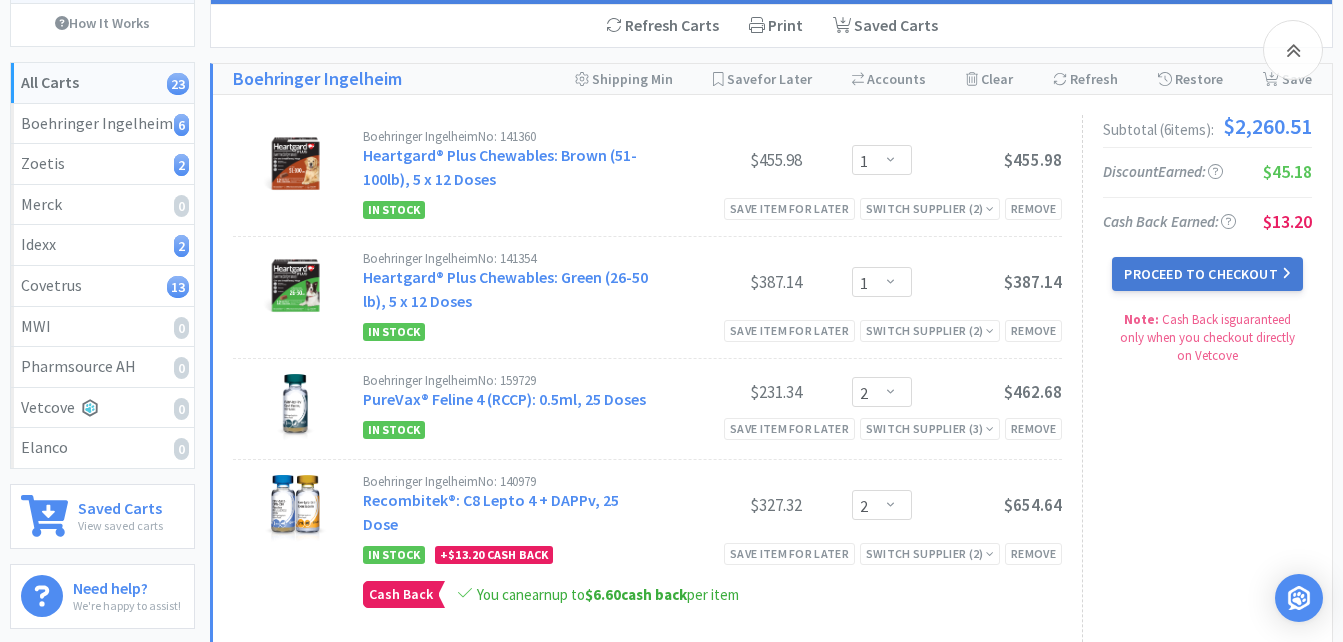 click on "Proceed to Checkout" at bounding box center [1207, 274] 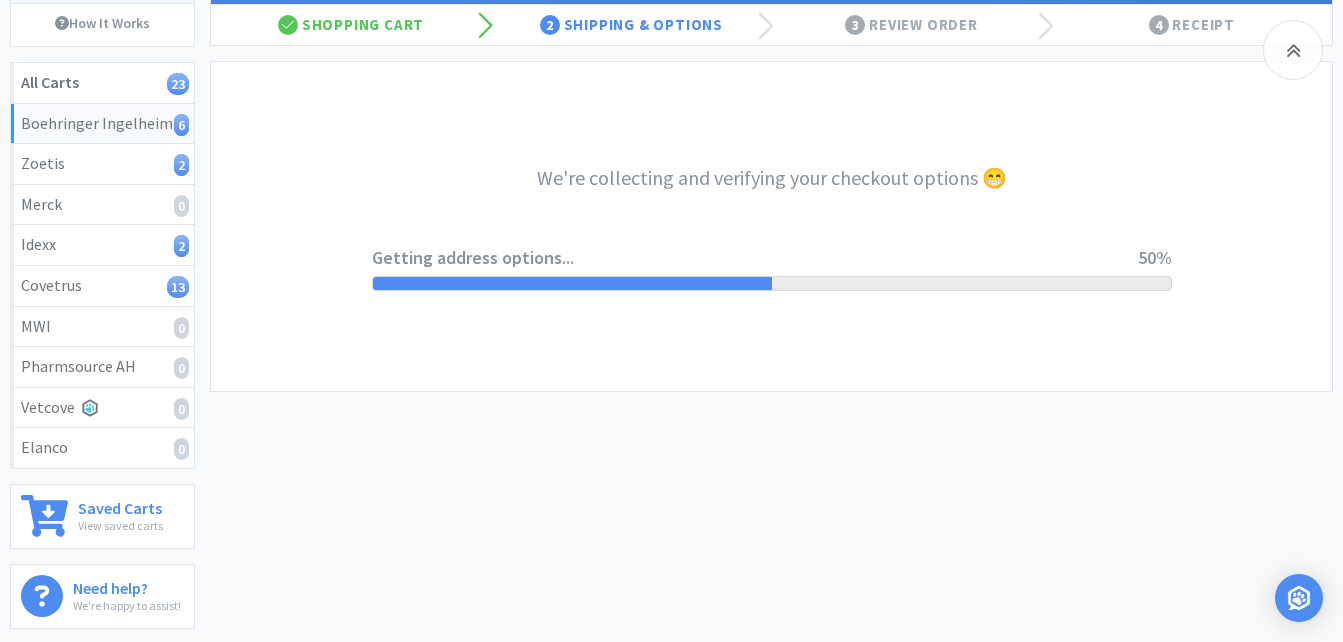 scroll, scrollTop: 0, scrollLeft: 0, axis: both 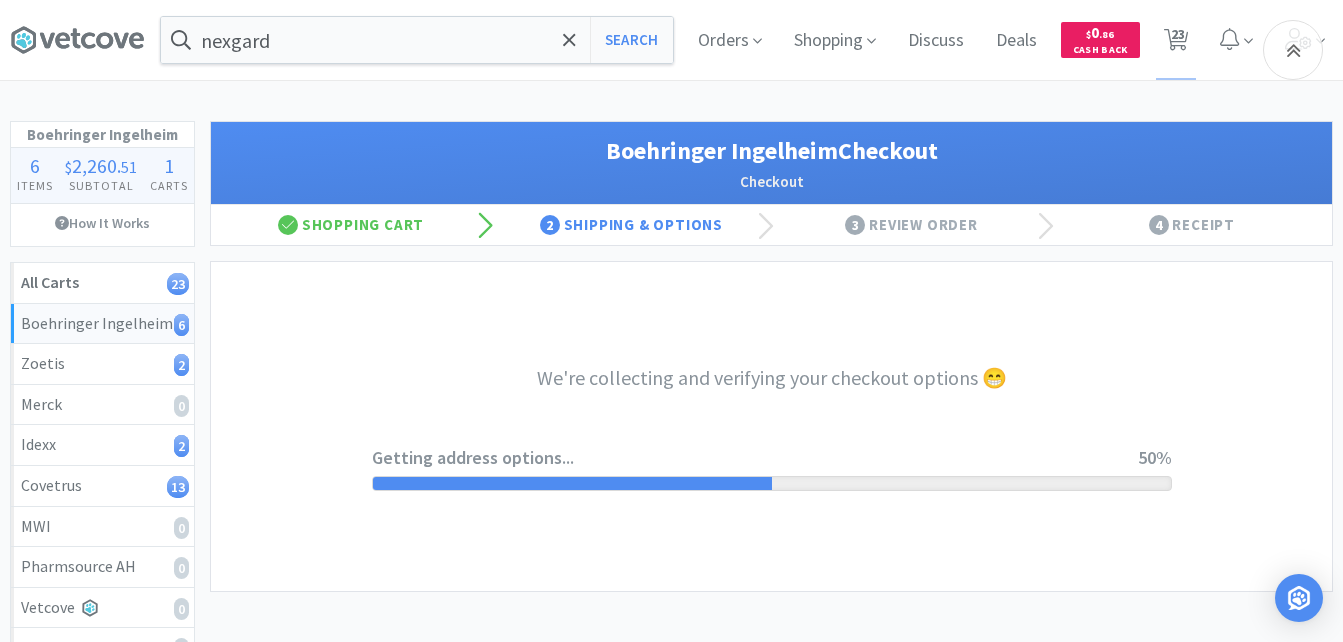 select on "invoice" 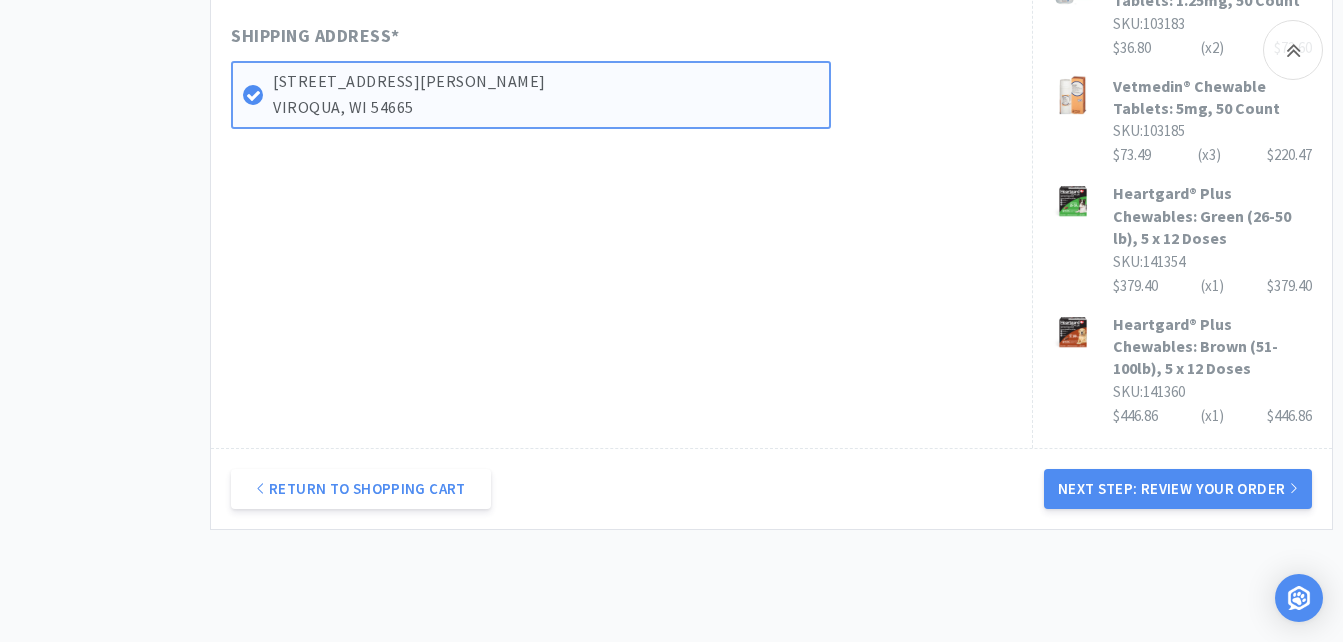scroll, scrollTop: 900, scrollLeft: 0, axis: vertical 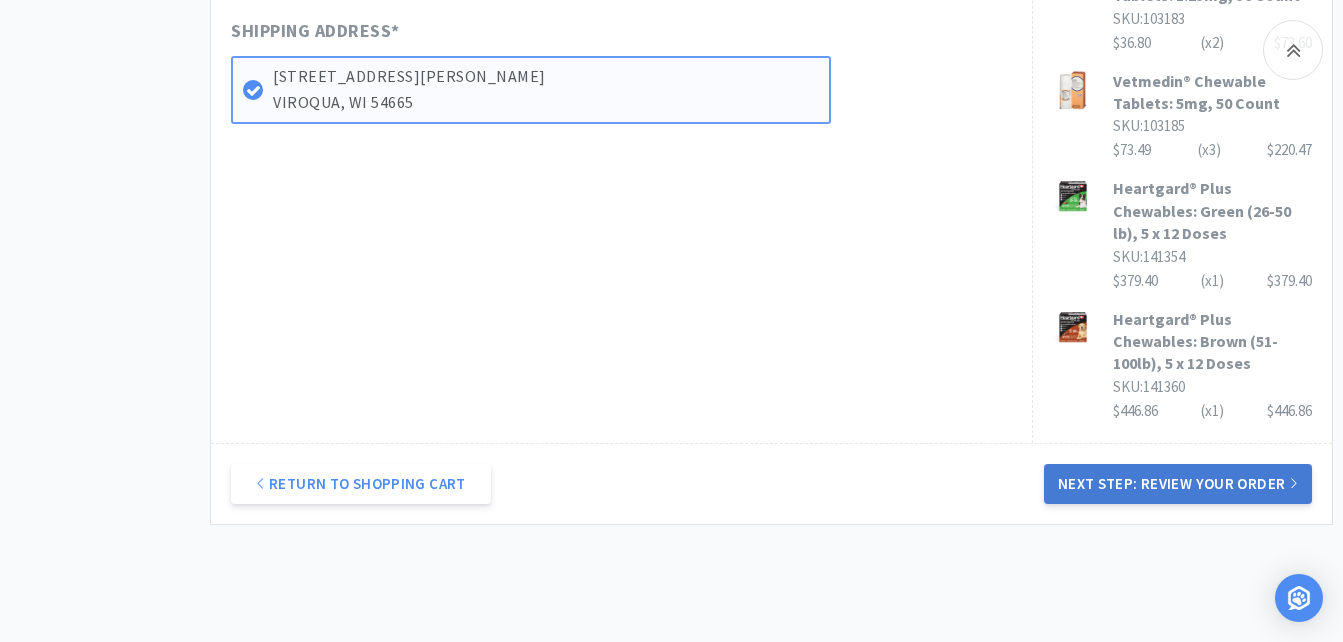 click on "Next Step: Review Your Order" at bounding box center (1178, 484) 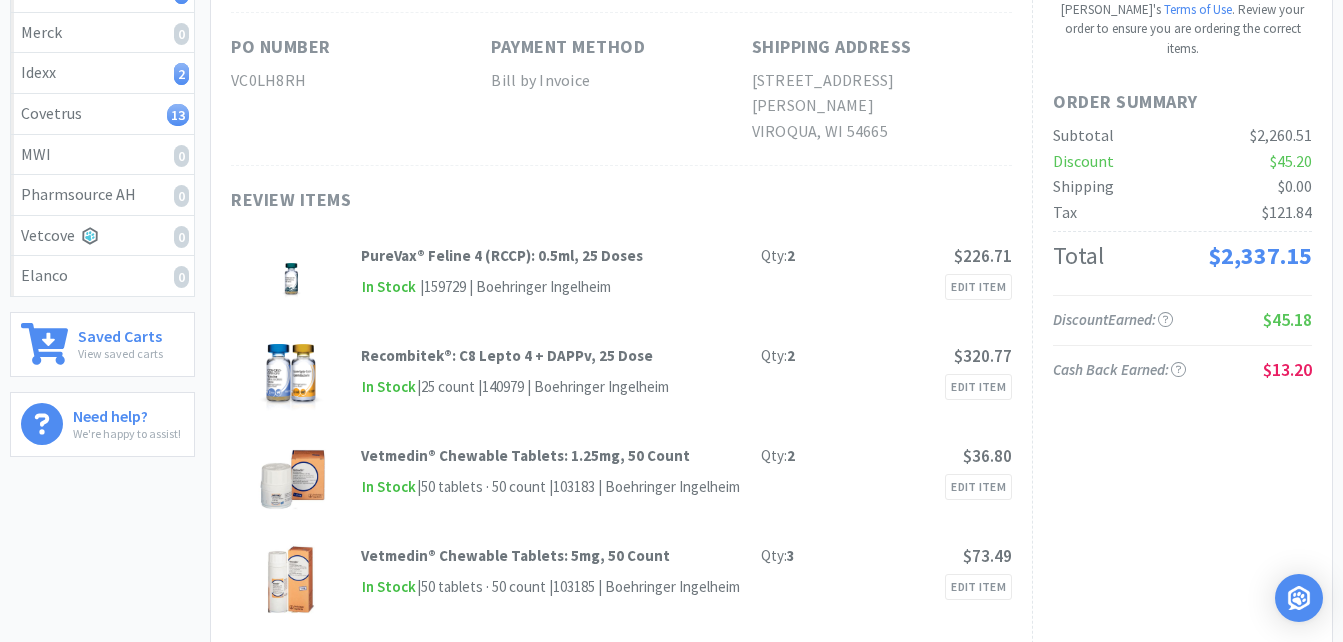 scroll, scrollTop: 0, scrollLeft: 0, axis: both 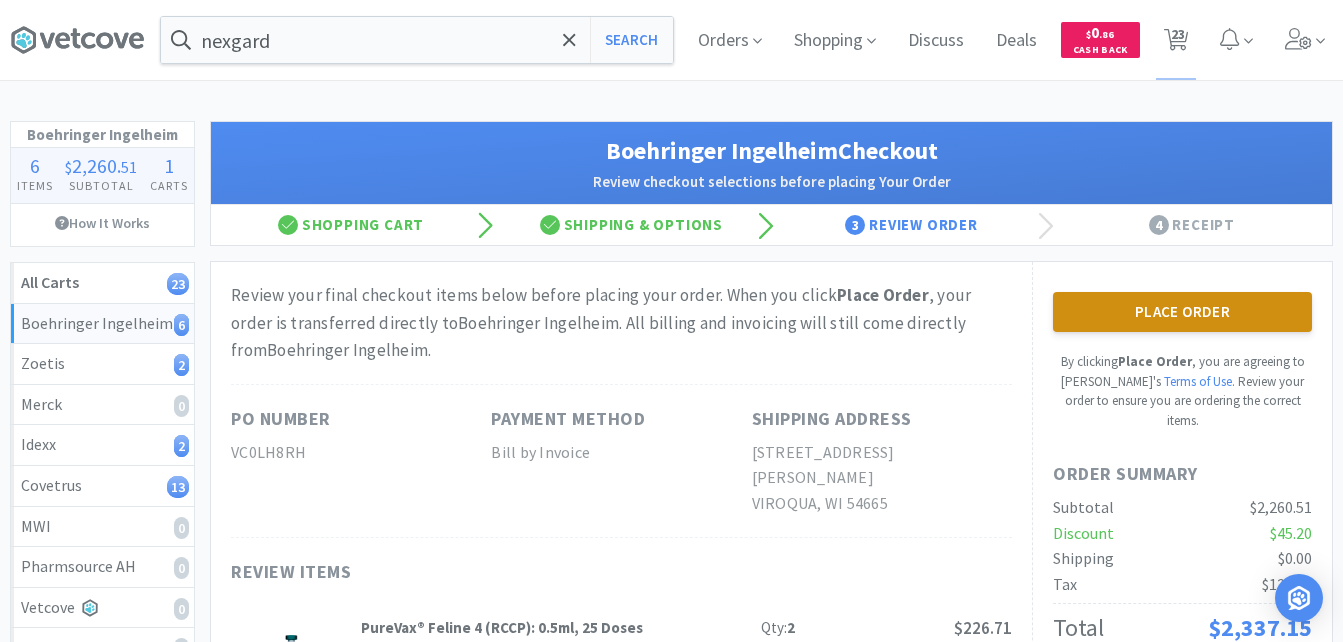 click on "Place Order" at bounding box center [1182, 312] 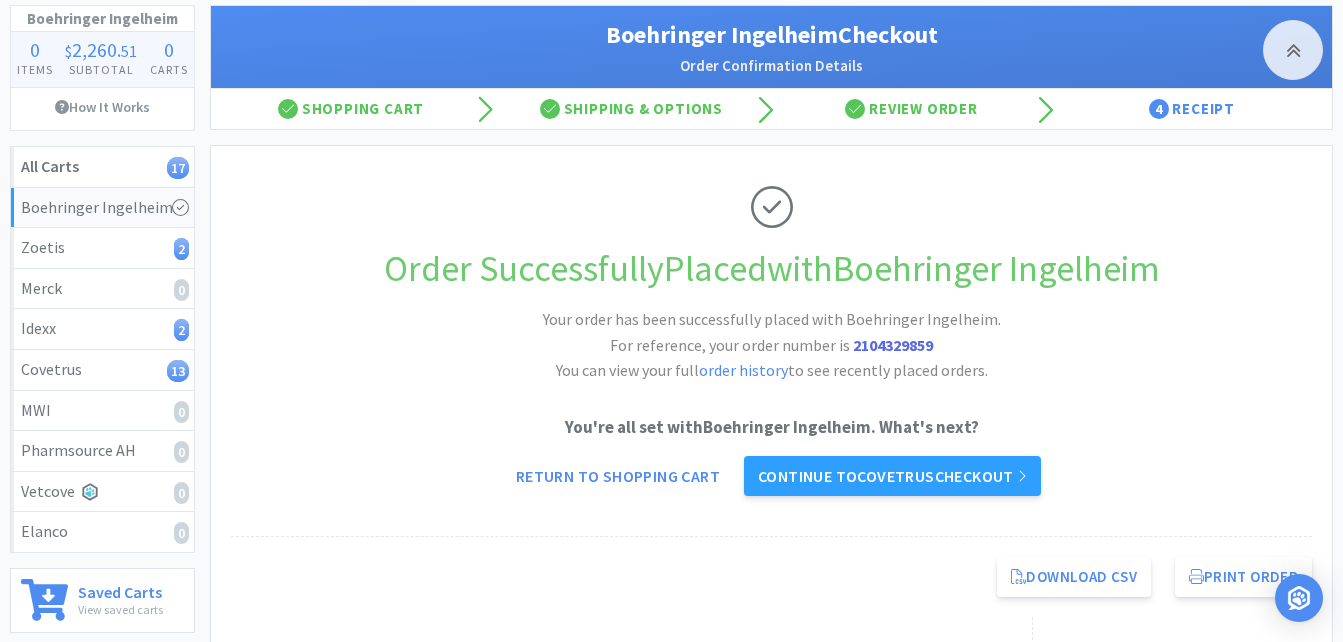 scroll, scrollTop: 0, scrollLeft: 0, axis: both 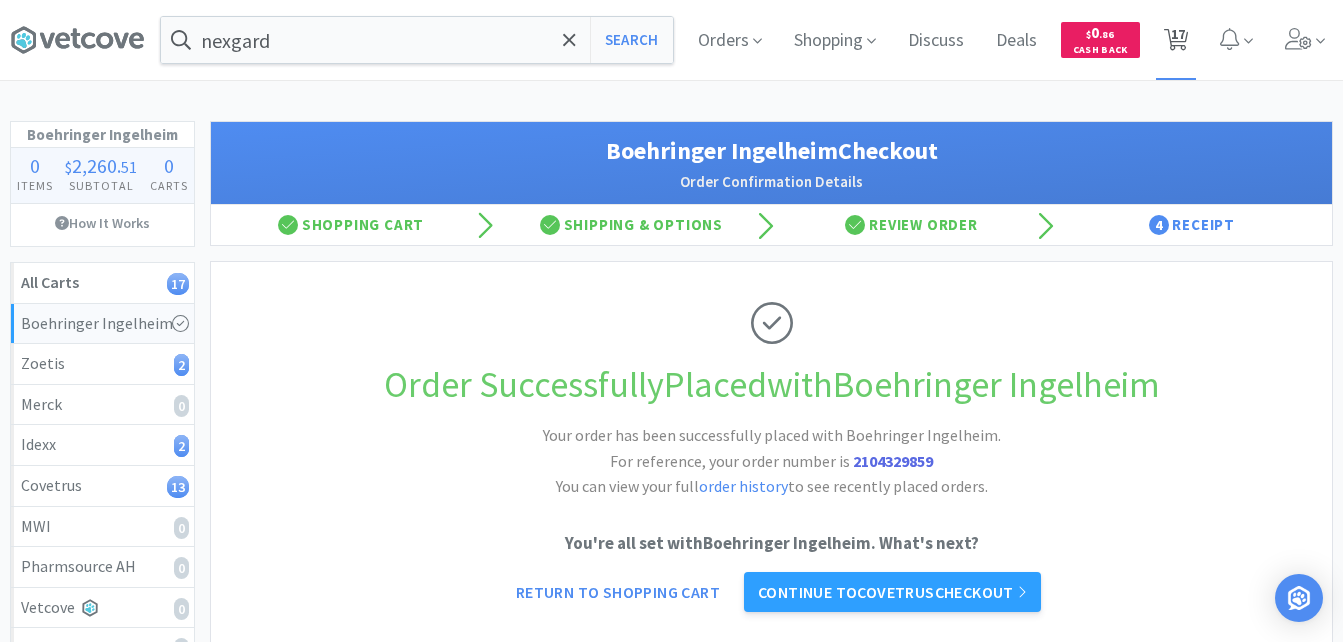 click on "17" at bounding box center [1178, 34] 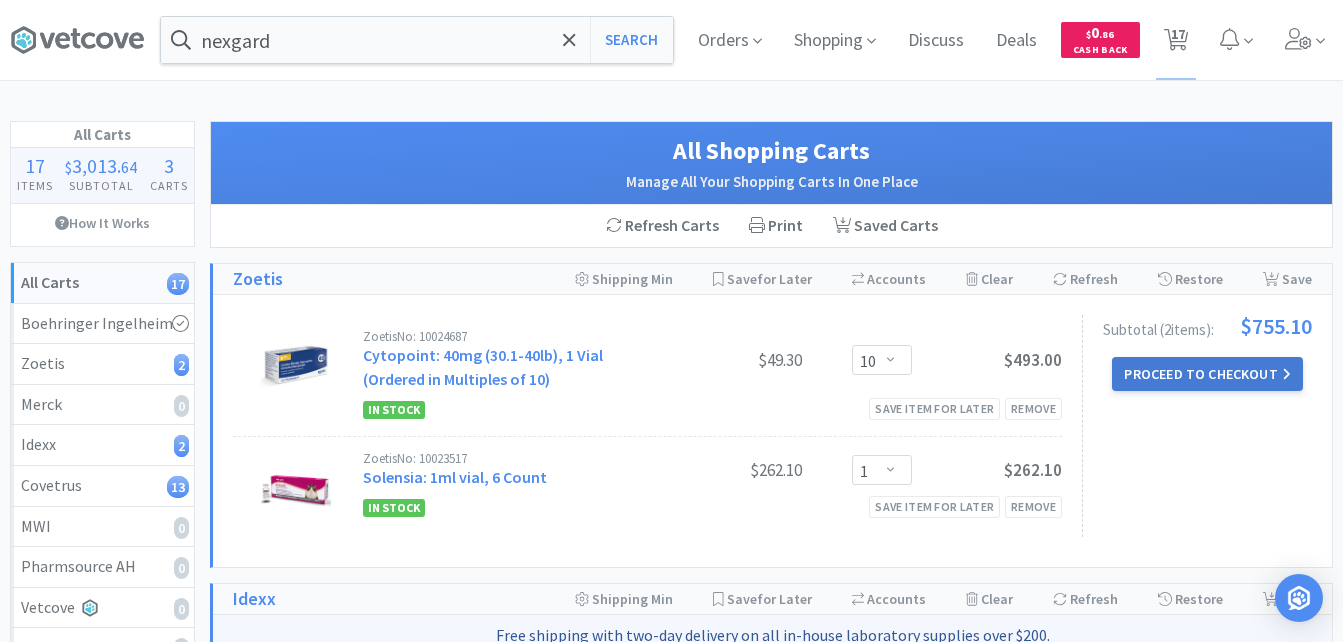 click on "Proceed to Checkout" at bounding box center (1207, 374) 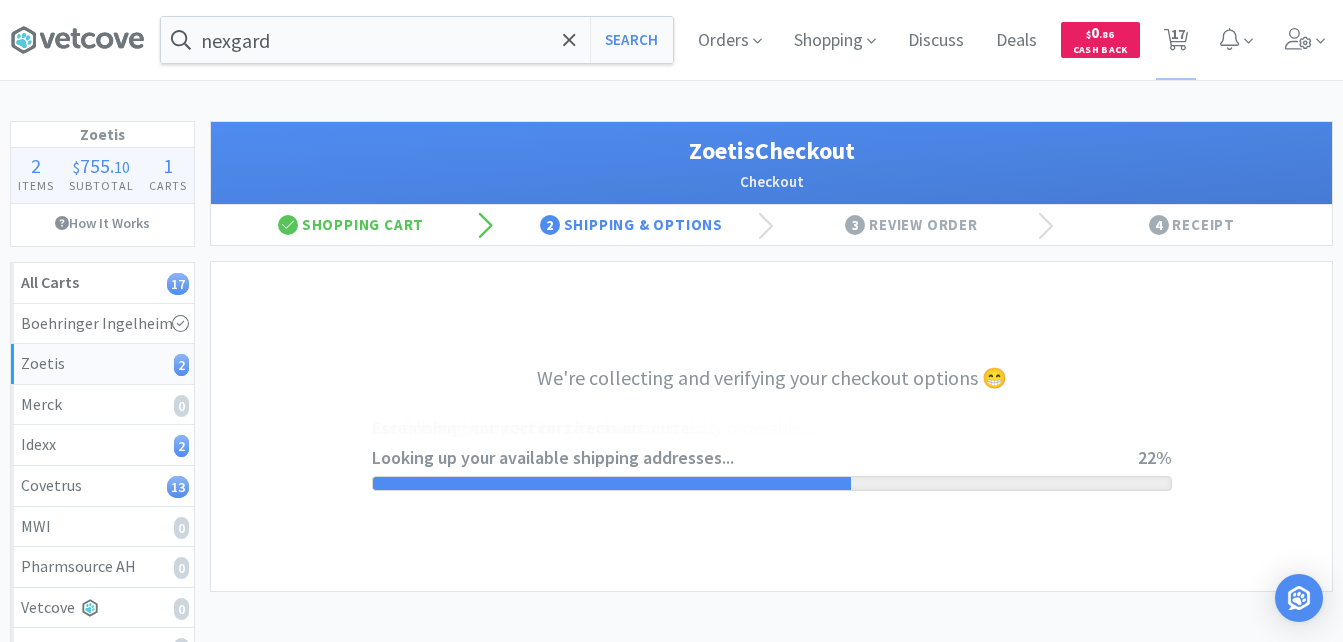 select on "invoice" 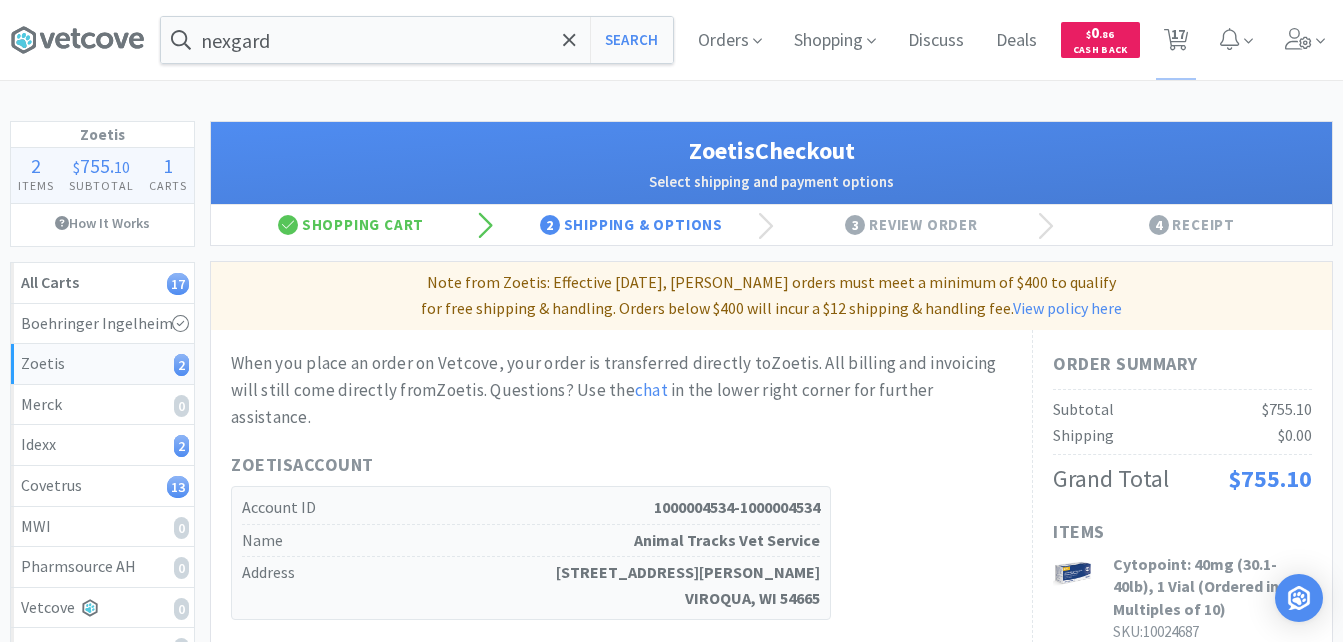 scroll, scrollTop: 600, scrollLeft: 0, axis: vertical 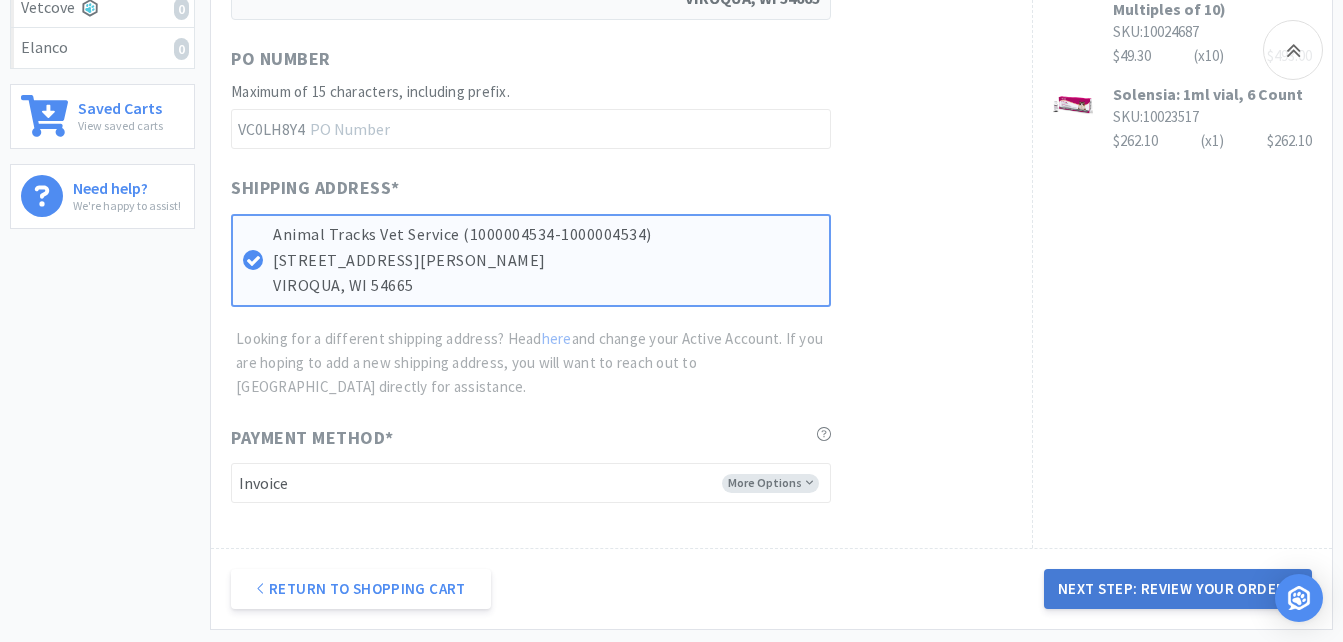 click on "Next Step: Review Your Order" at bounding box center [1178, 589] 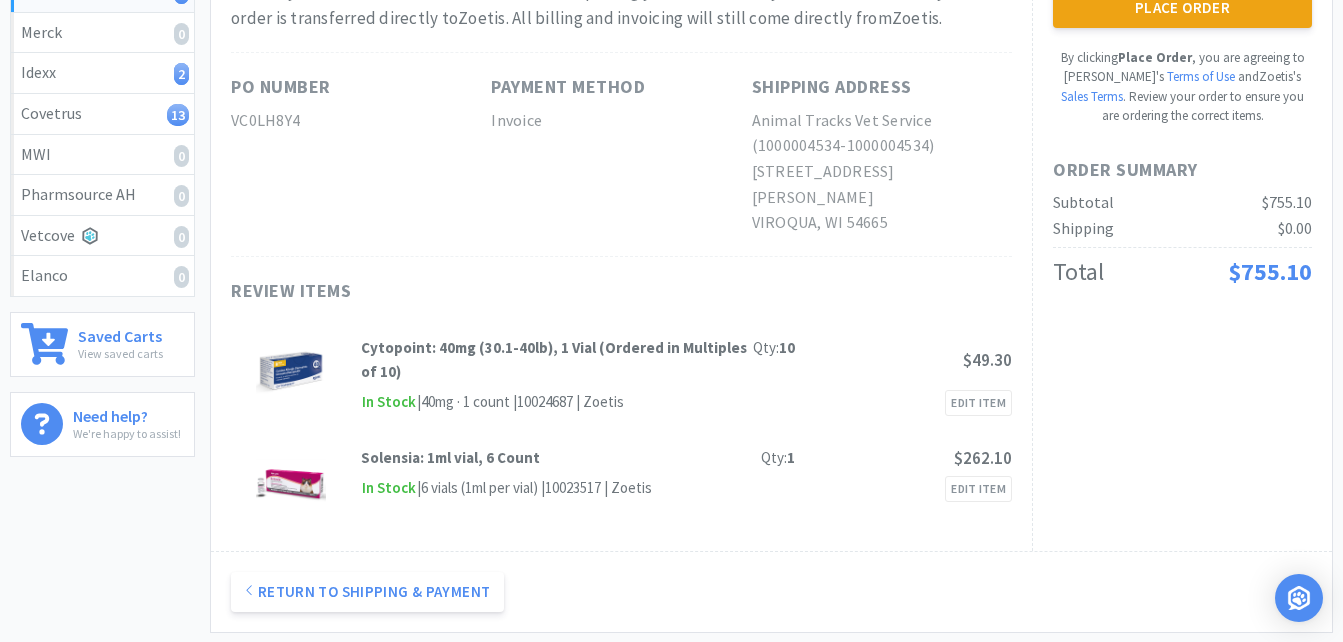 scroll, scrollTop: 0, scrollLeft: 0, axis: both 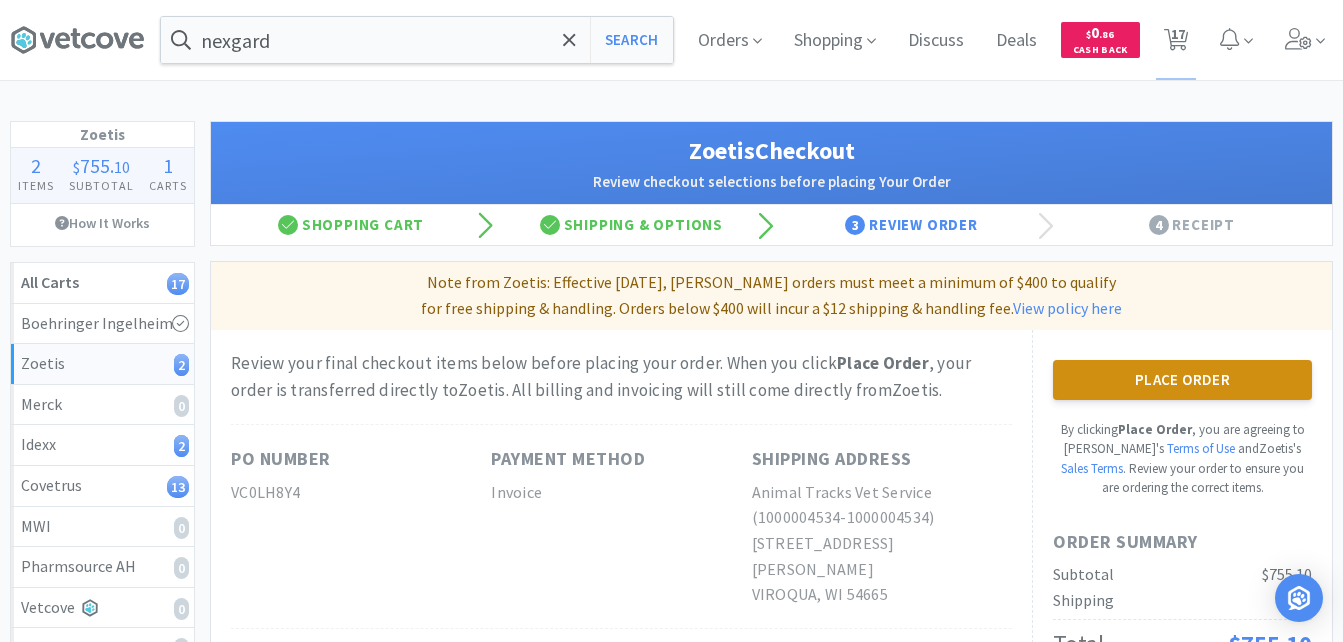 click on "Place Order" at bounding box center (1182, 380) 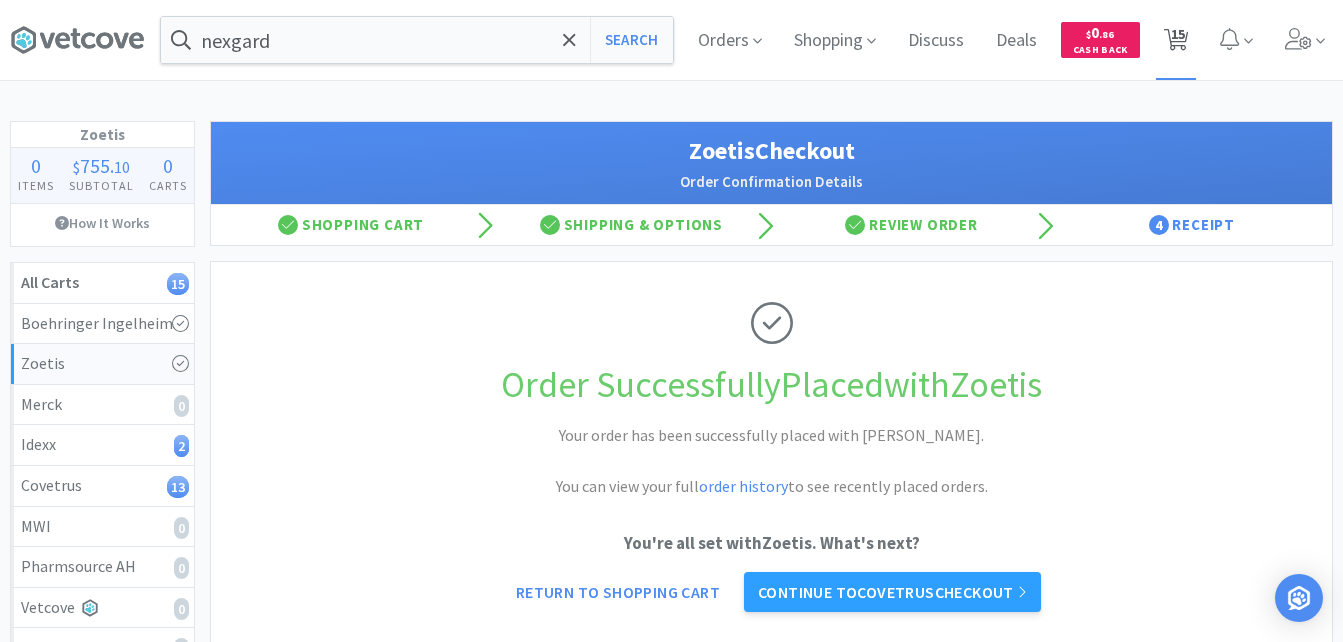 click on "15" at bounding box center (1178, 34) 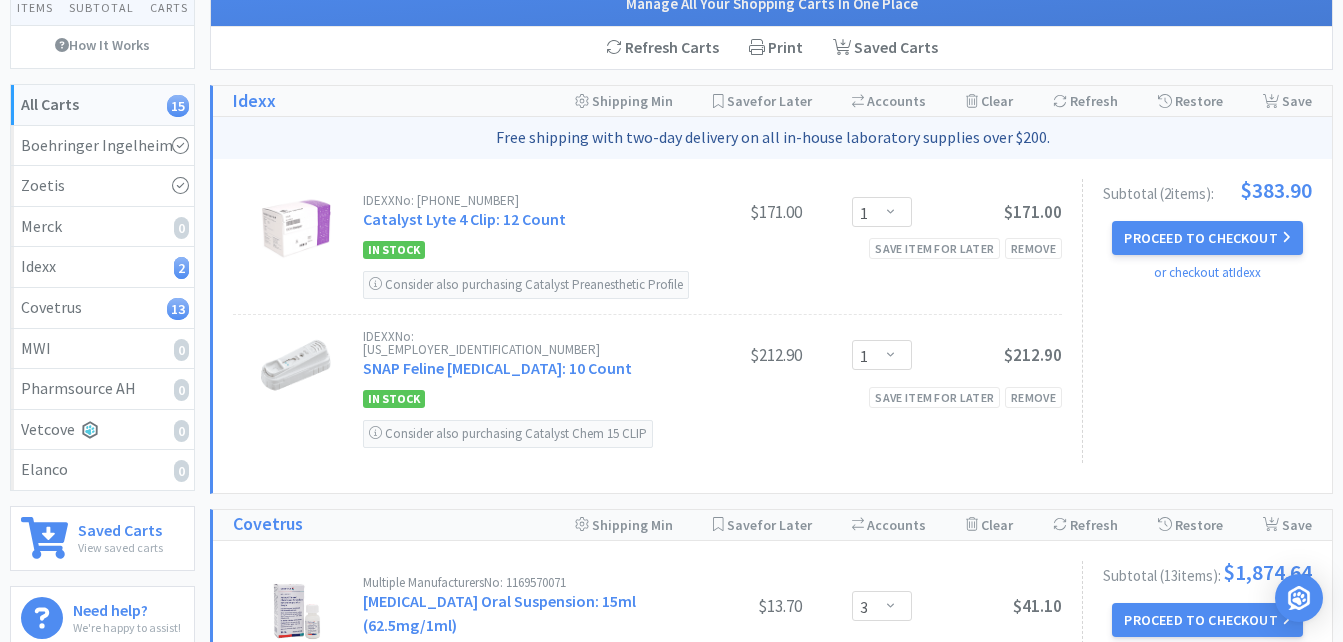 scroll, scrollTop: 200, scrollLeft: 0, axis: vertical 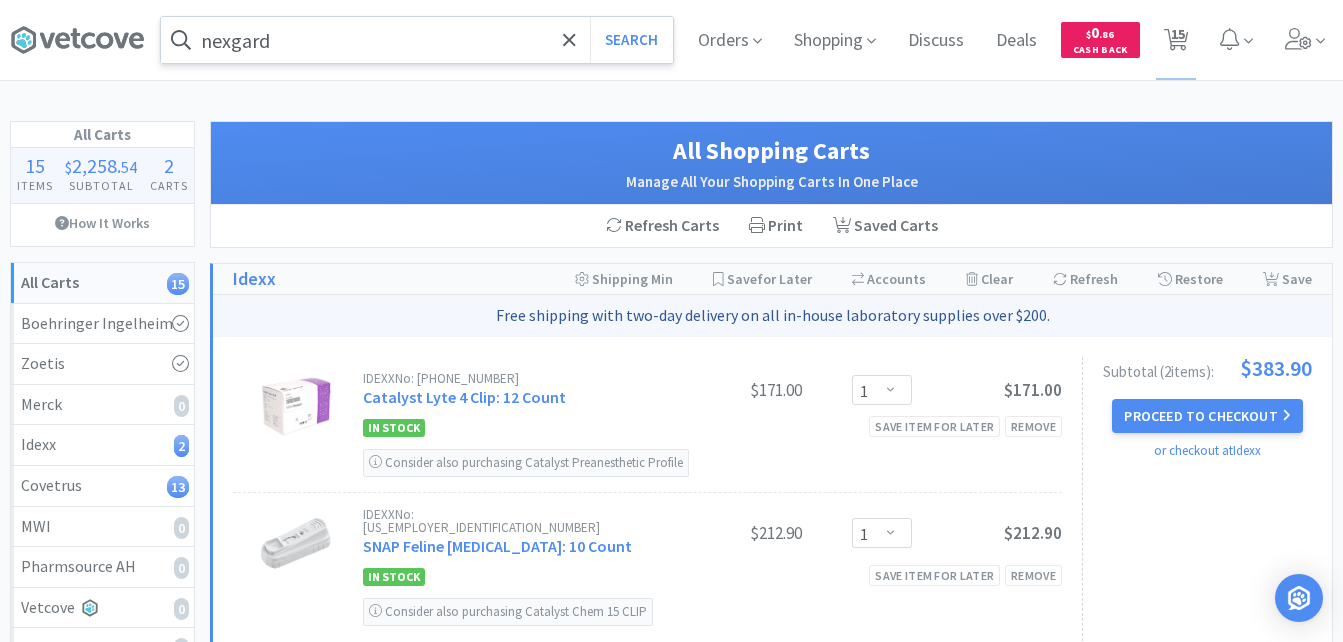 click on "nexgard" at bounding box center [417, 40] 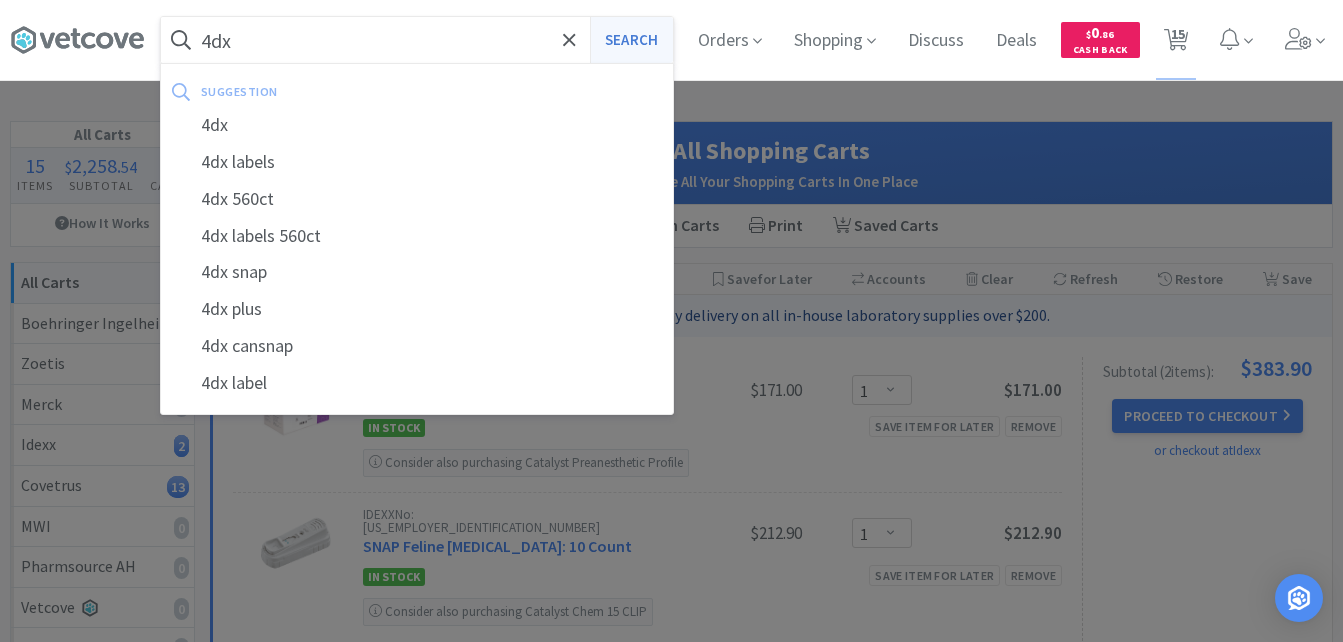 type on "4dx" 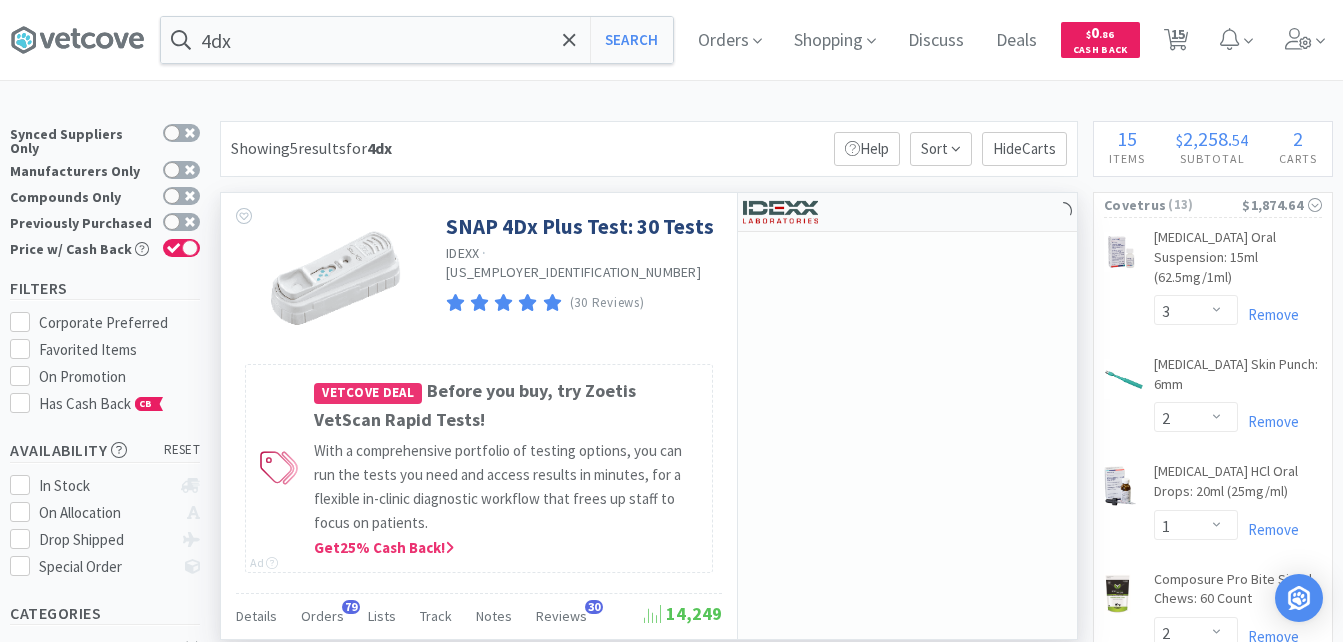 click at bounding box center (907, 212) 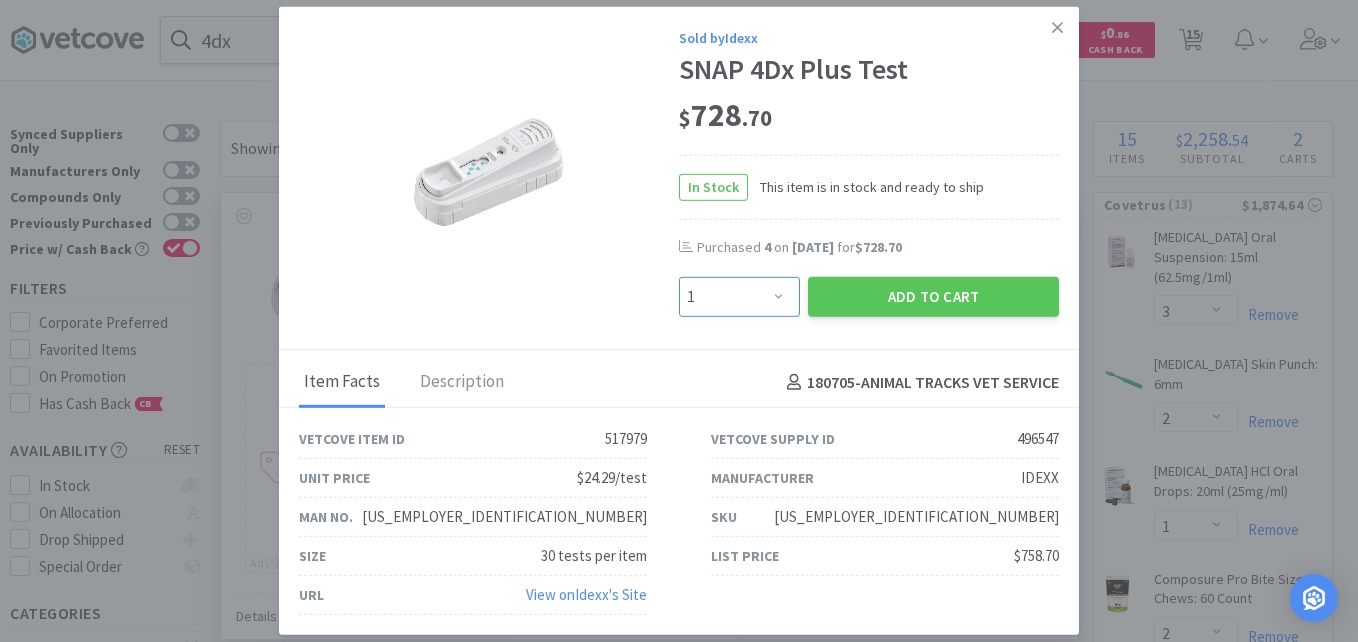click on "Enter Quantity 1 2 3 4 5 6 7 8 9 10 11 12 13 14 15 16 17 18 19 20 Enter Quantity" at bounding box center [739, 297] 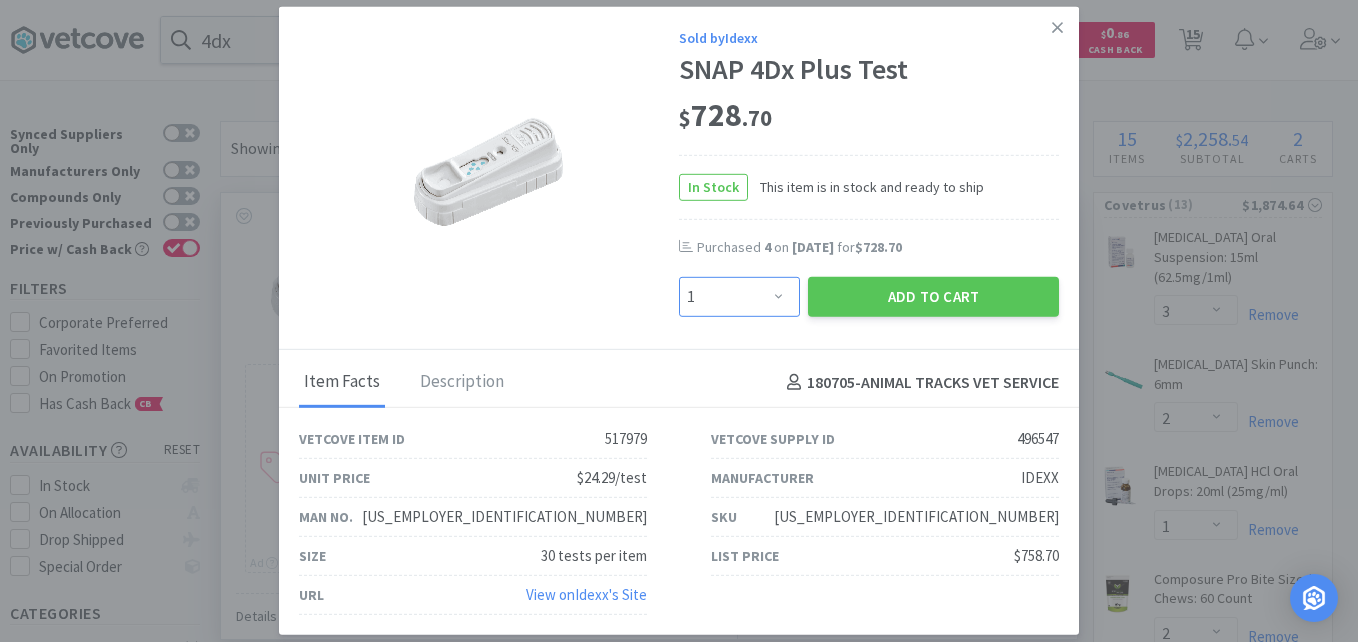 select on "2" 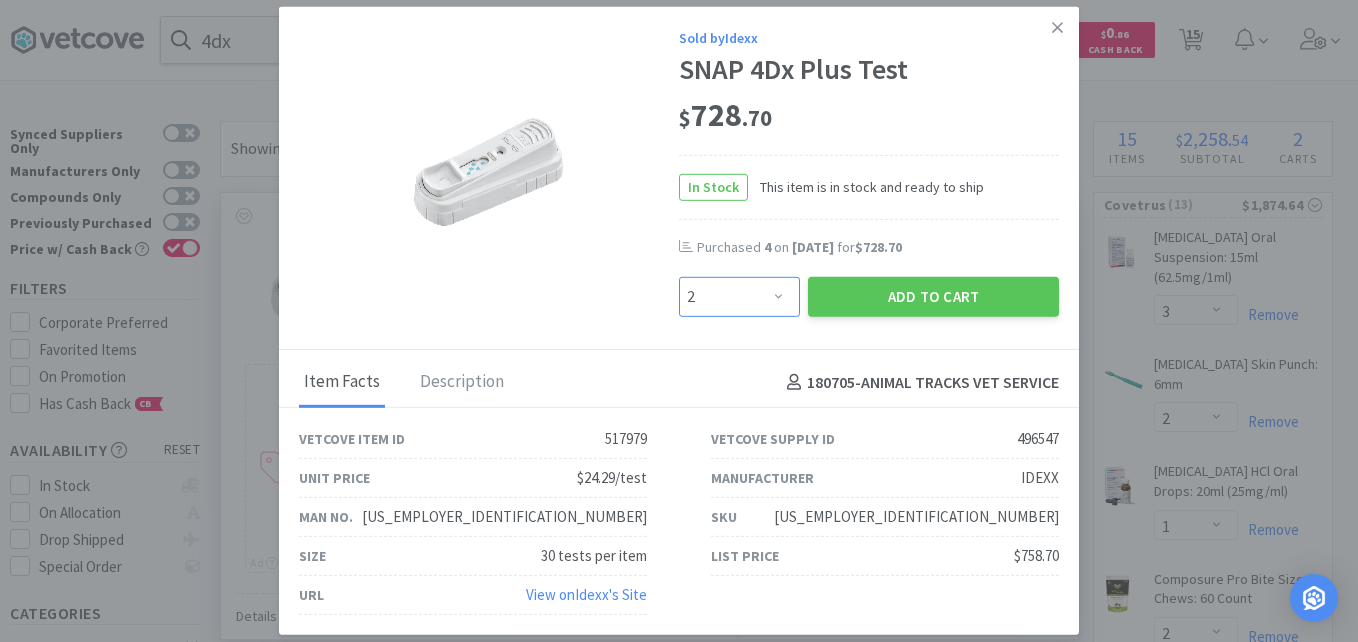 click on "Enter Quantity 1 2 3 4 5 6 7 8 9 10 11 12 13 14 15 16 17 18 19 20 Enter Quantity" at bounding box center (739, 297) 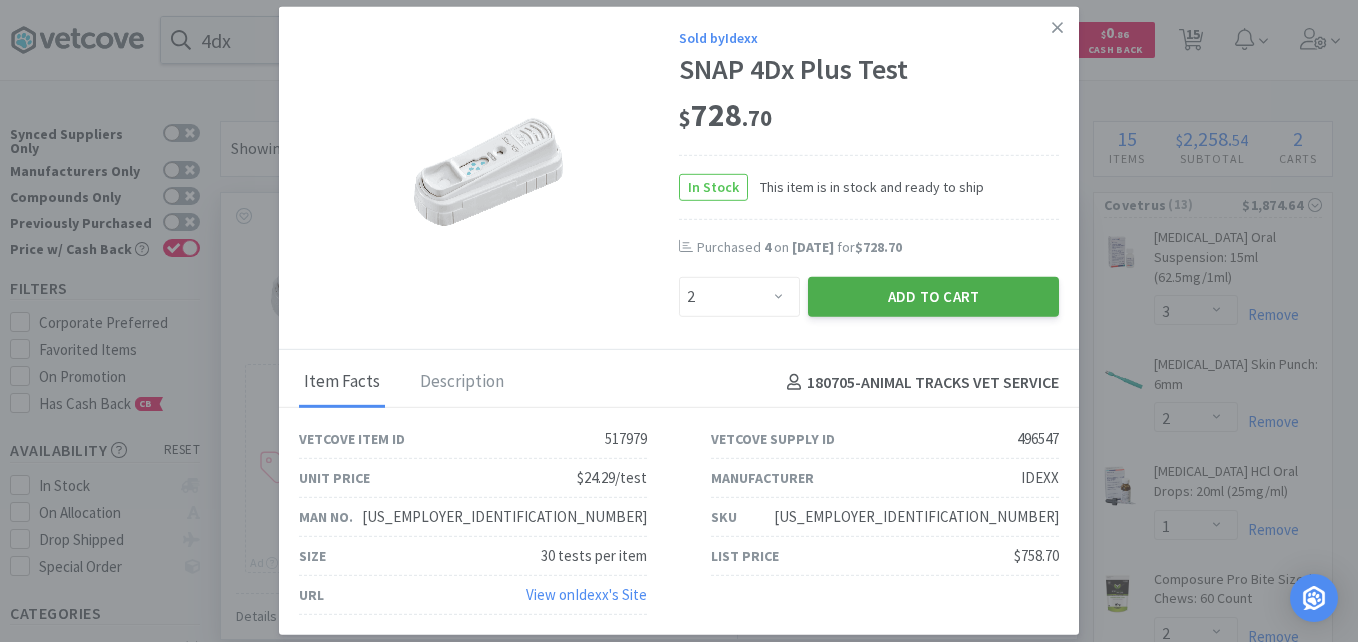 click on "Add to Cart" at bounding box center [933, 297] 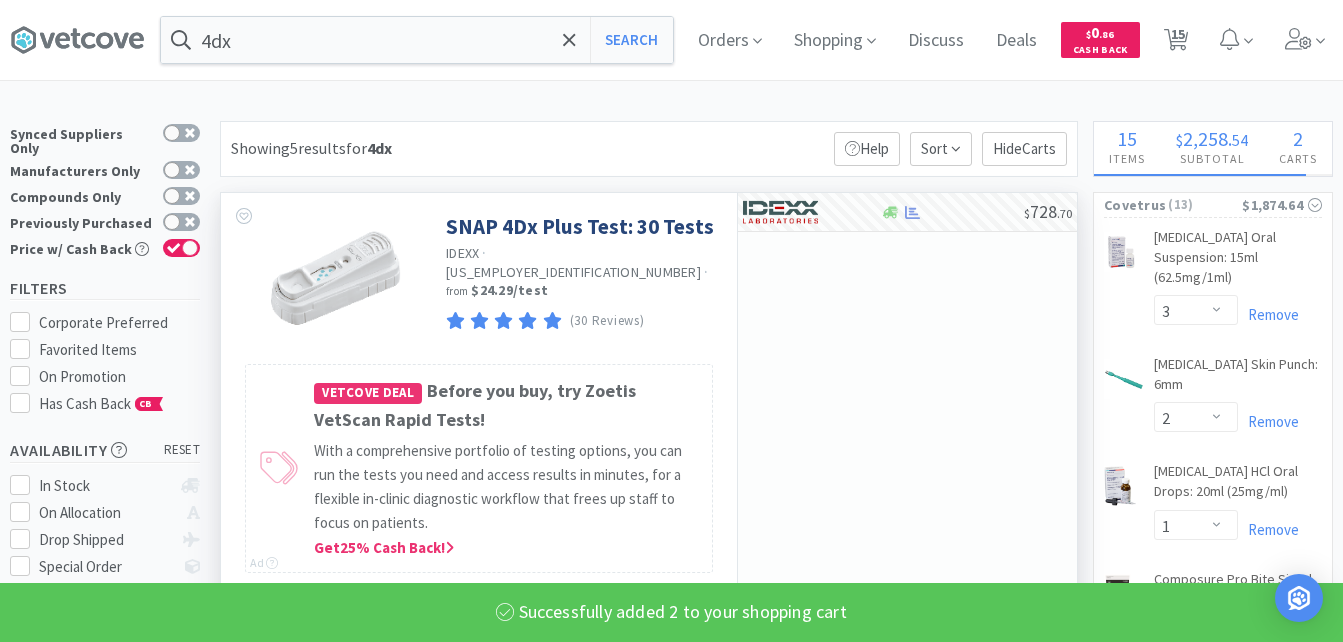 select on "2" 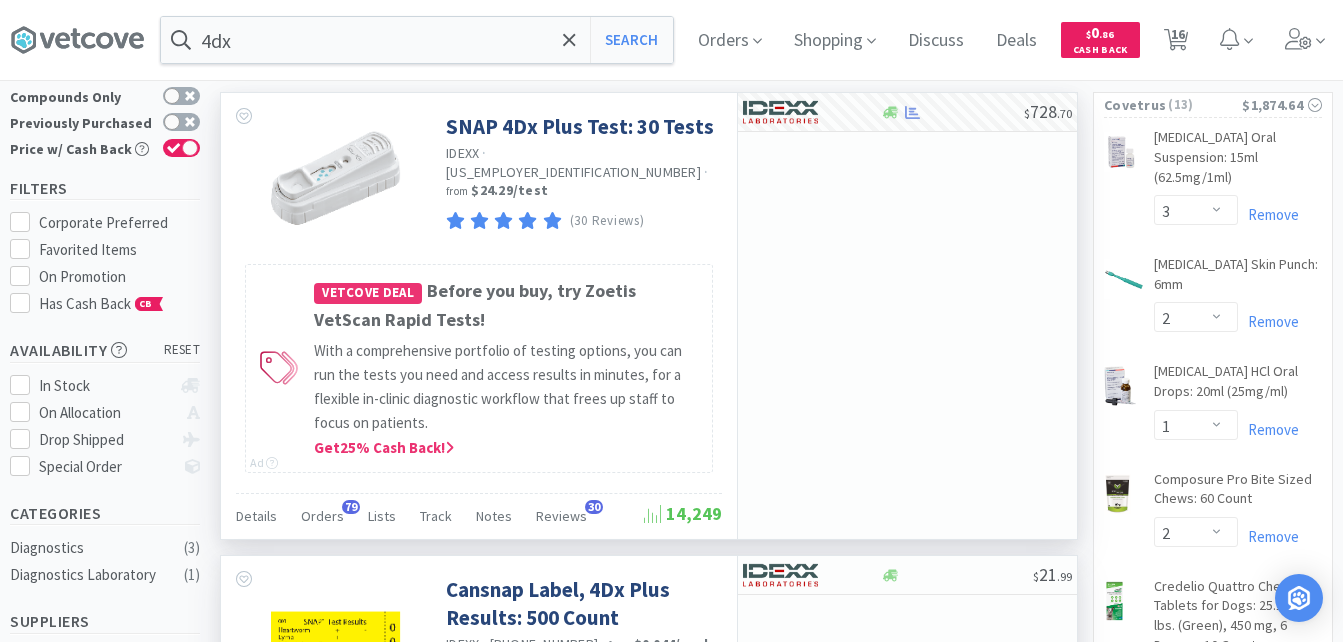 scroll, scrollTop: 400, scrollLeft: 0, axis: vertical 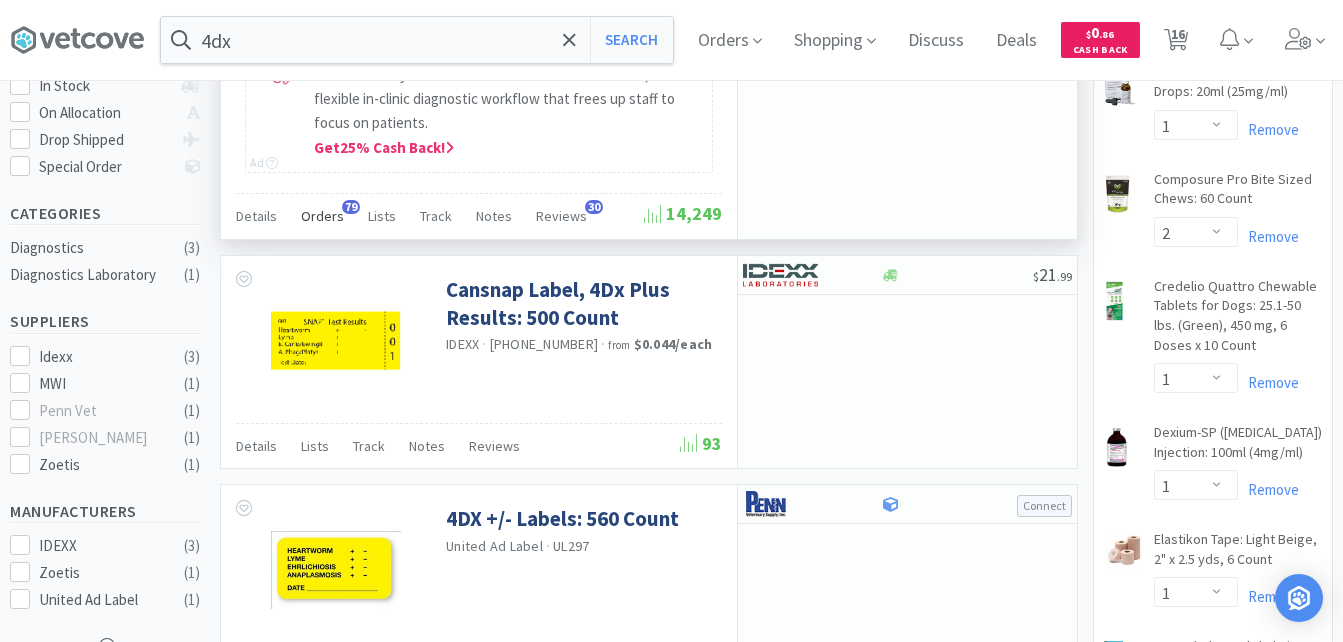click on "Orders" at bounding box center (322, 216) 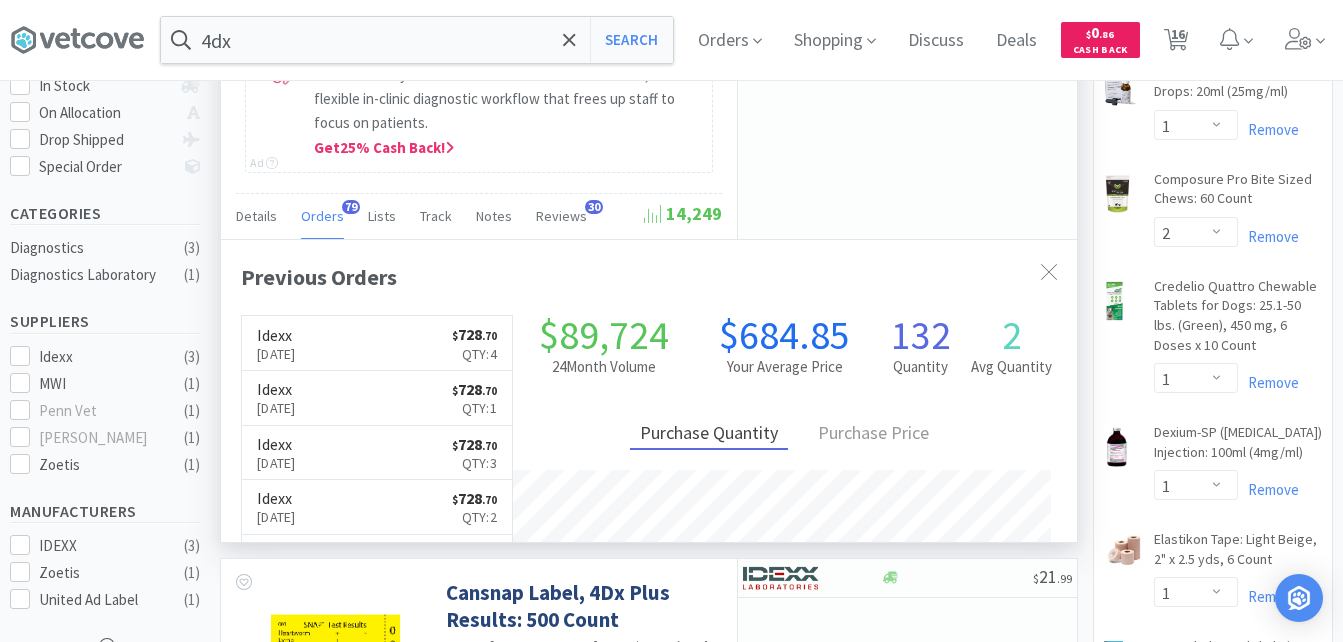scroll, scrollTop: 999464, scrollLeft: 999144, axis: both 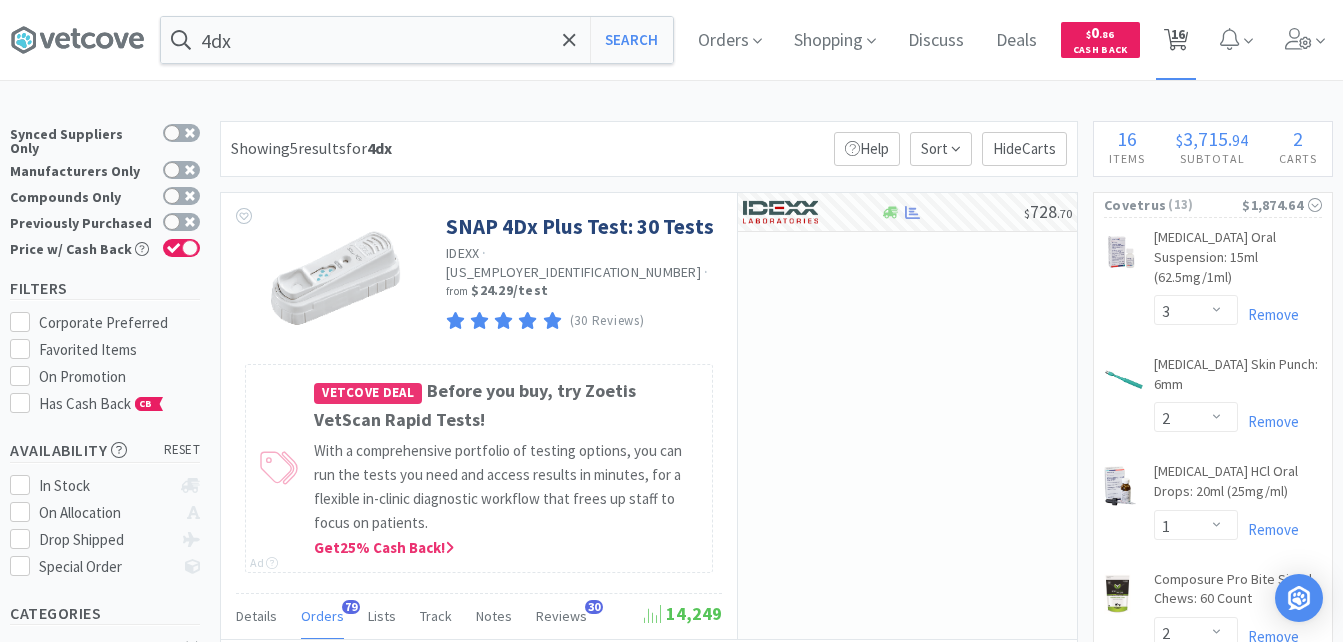 click on "16" at bounding box center [1178, 34] 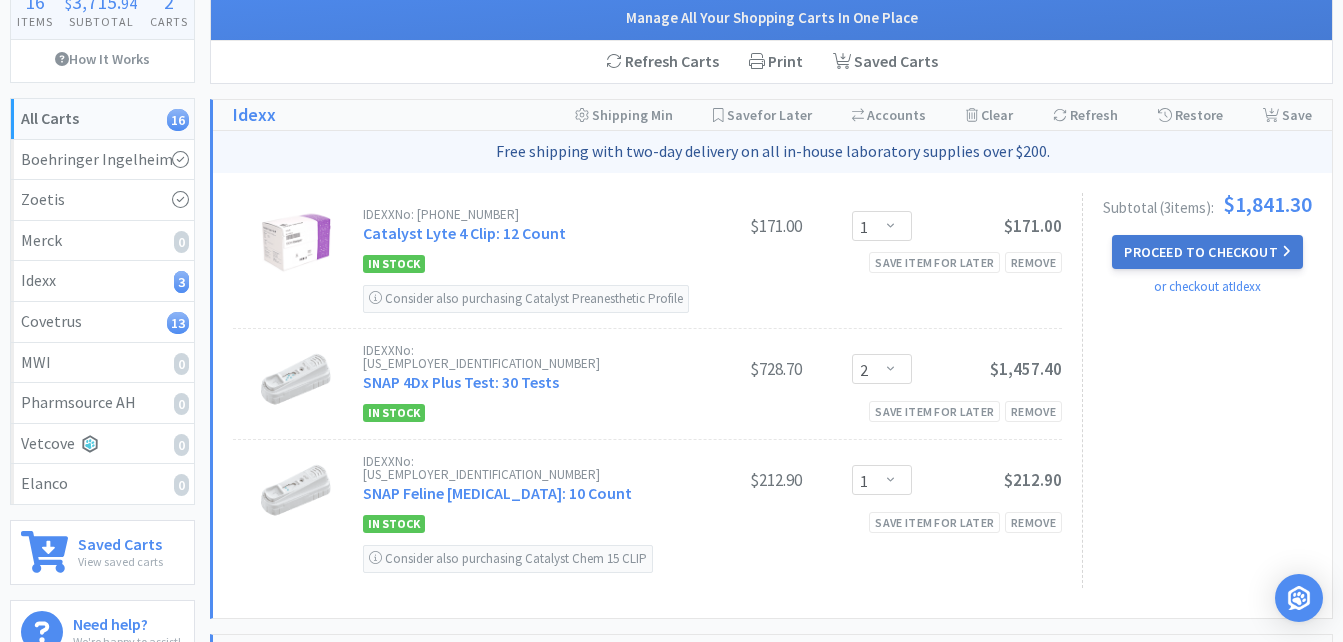 scroll, scrollTop: 200, scrollLeft: 0, axis: vertical 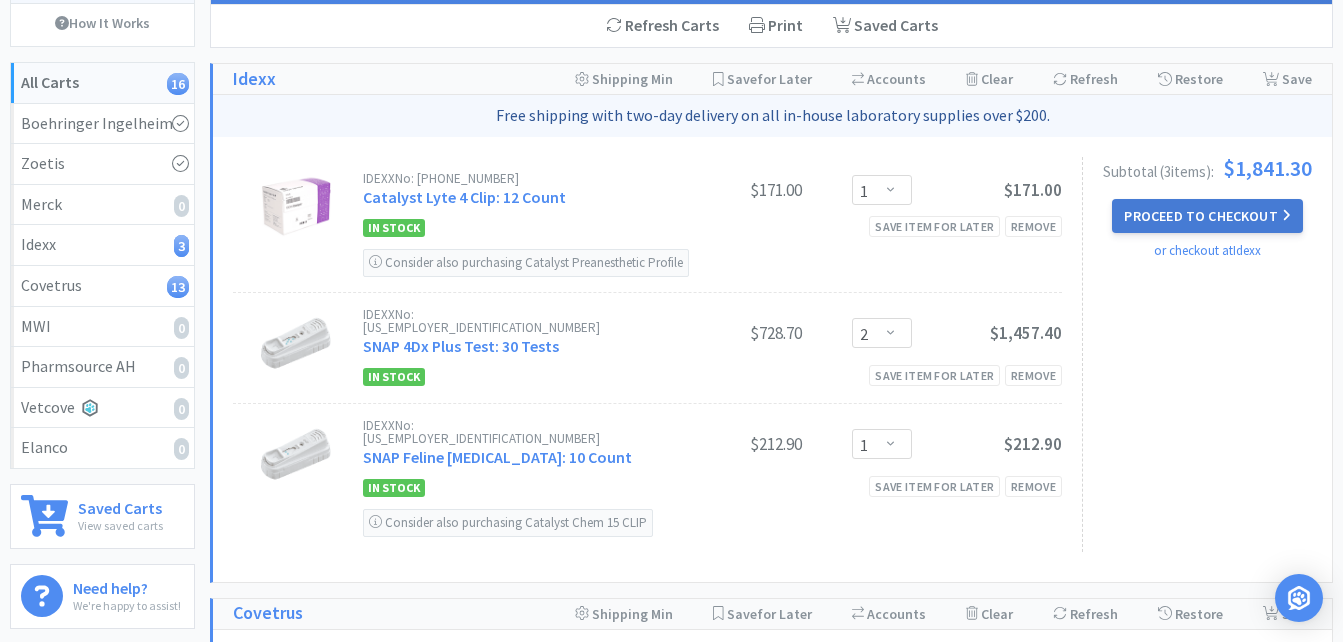 click on "Proceed to Checkout" at bounding box center [1207, 216] 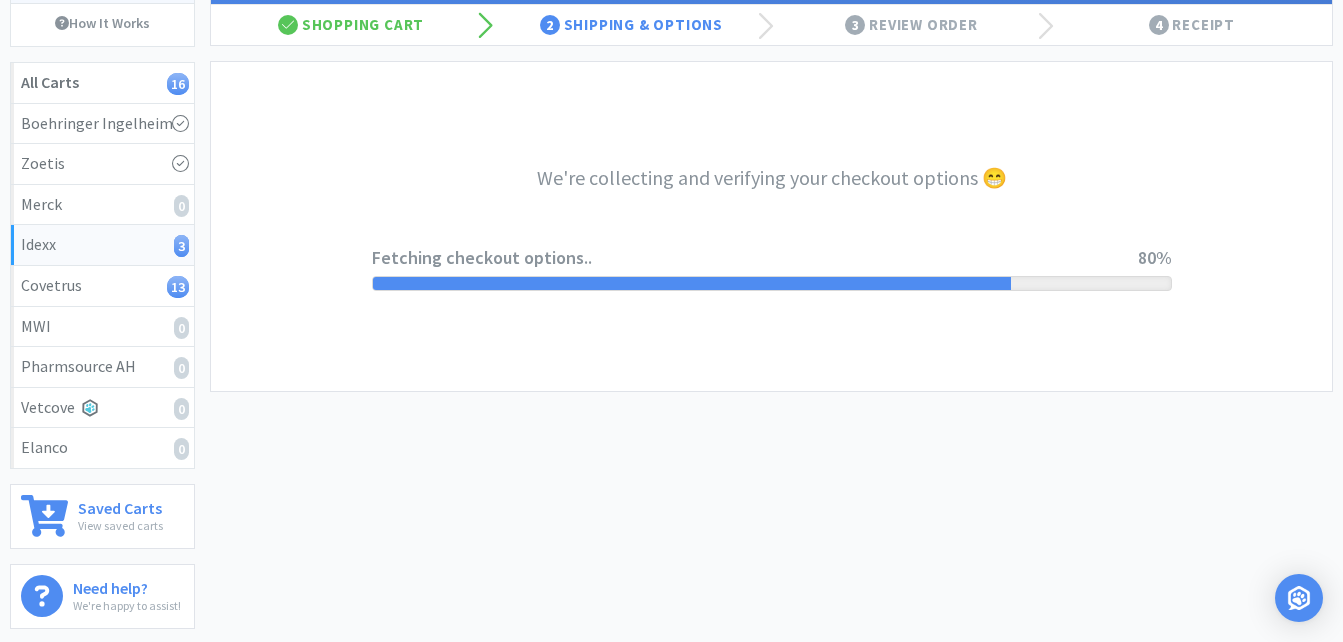 select on "904" 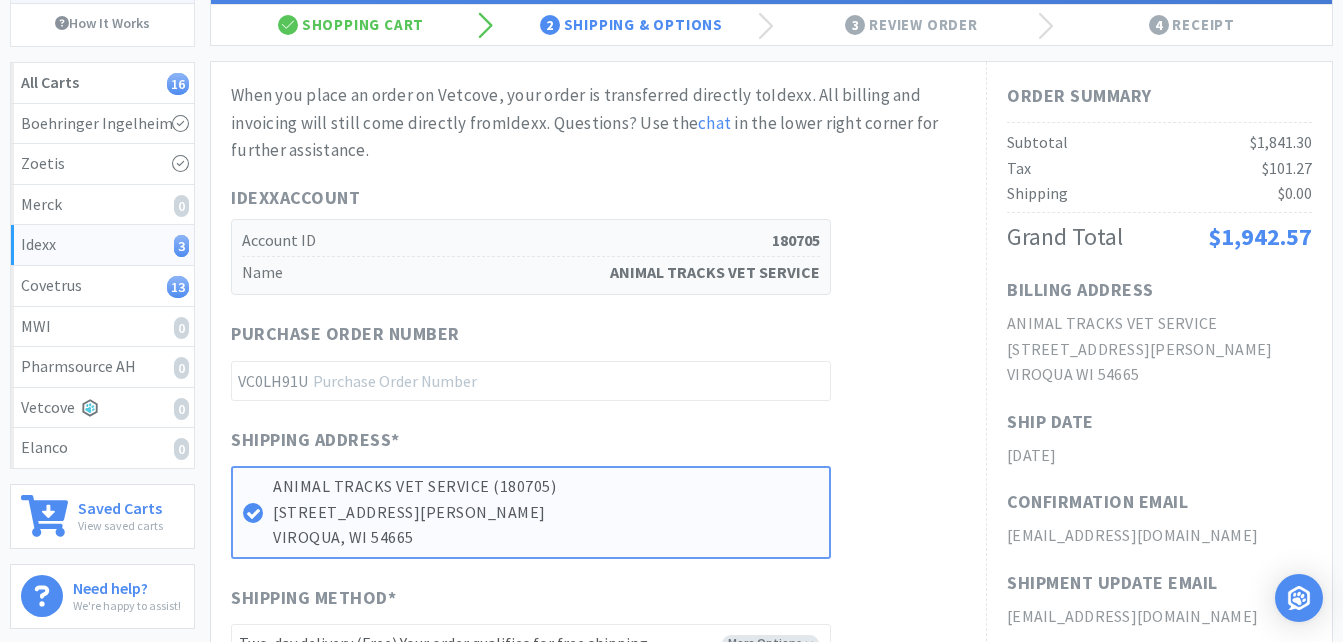 scroll, scrollTop: 0, scrollLeft: 0, axis: both 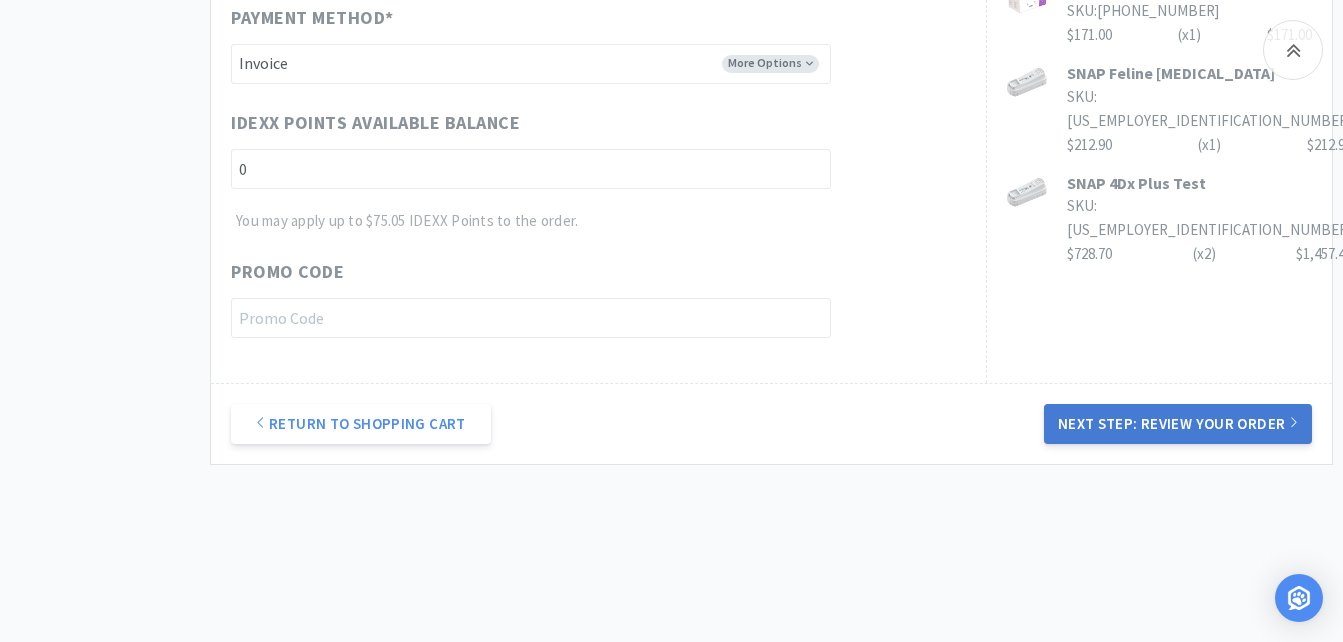 click on "Next Step: Review Your Order" at bounding box center [1178, 424] 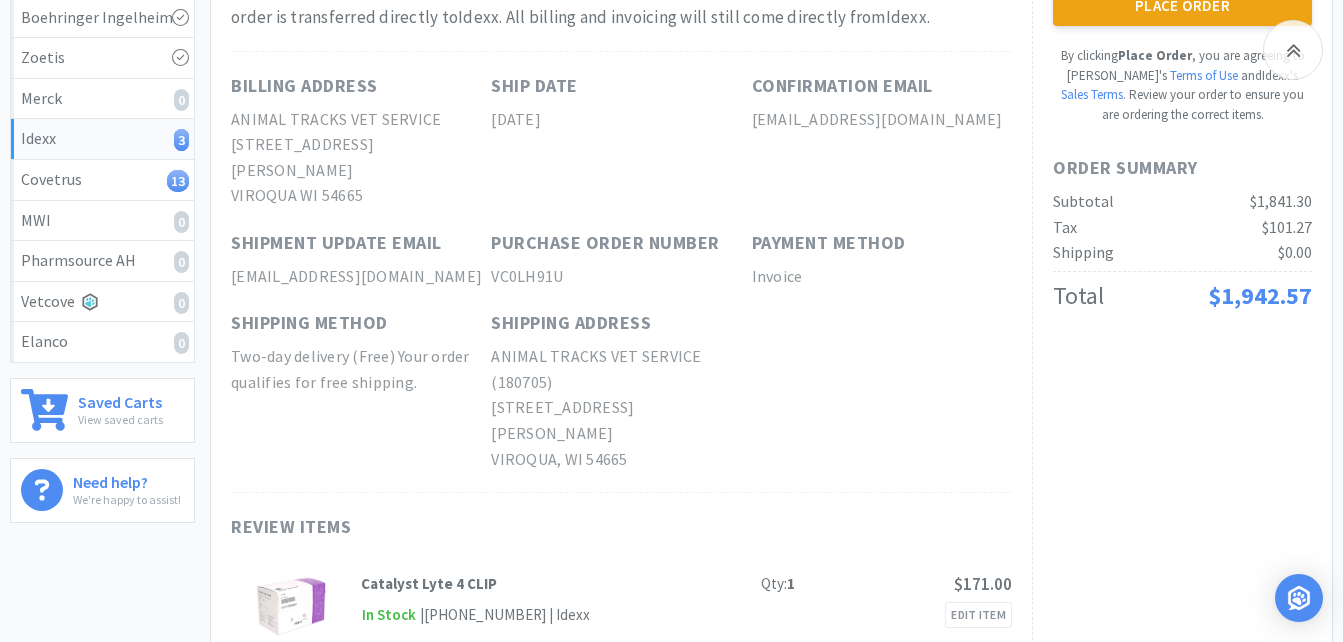 scroll, scrollTop: 300, scrollLeft: 0, axis: vertical 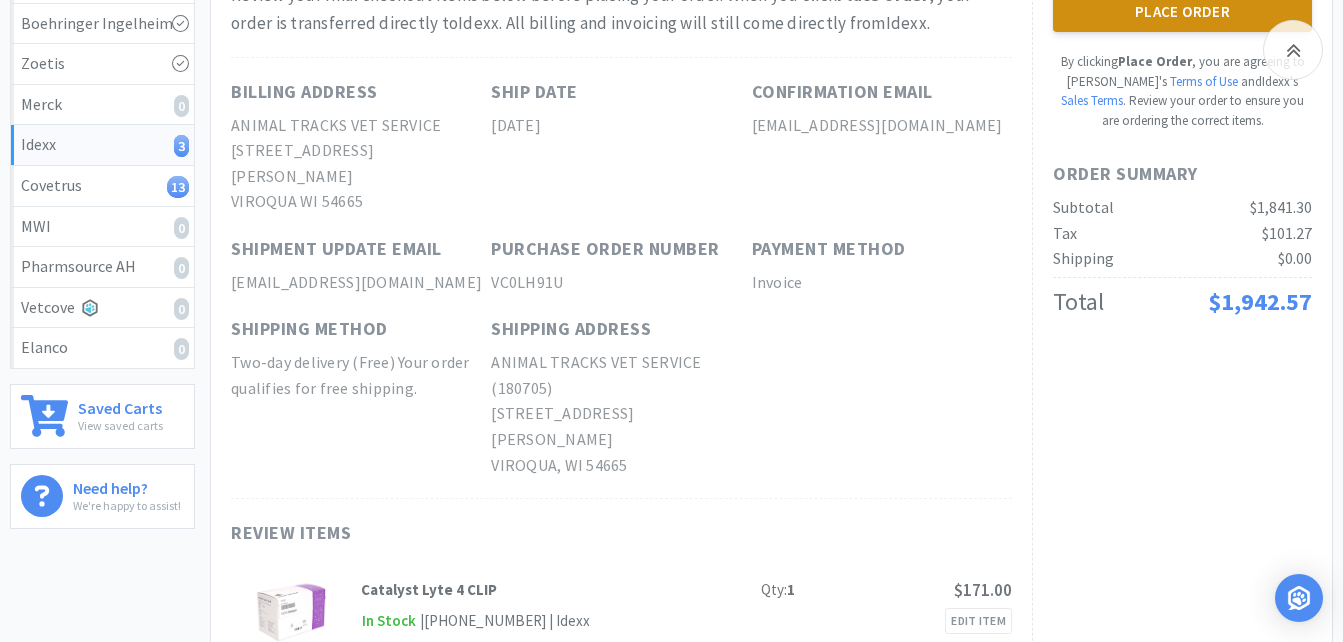click on "Place Order" at bounding box center [1182, 12] 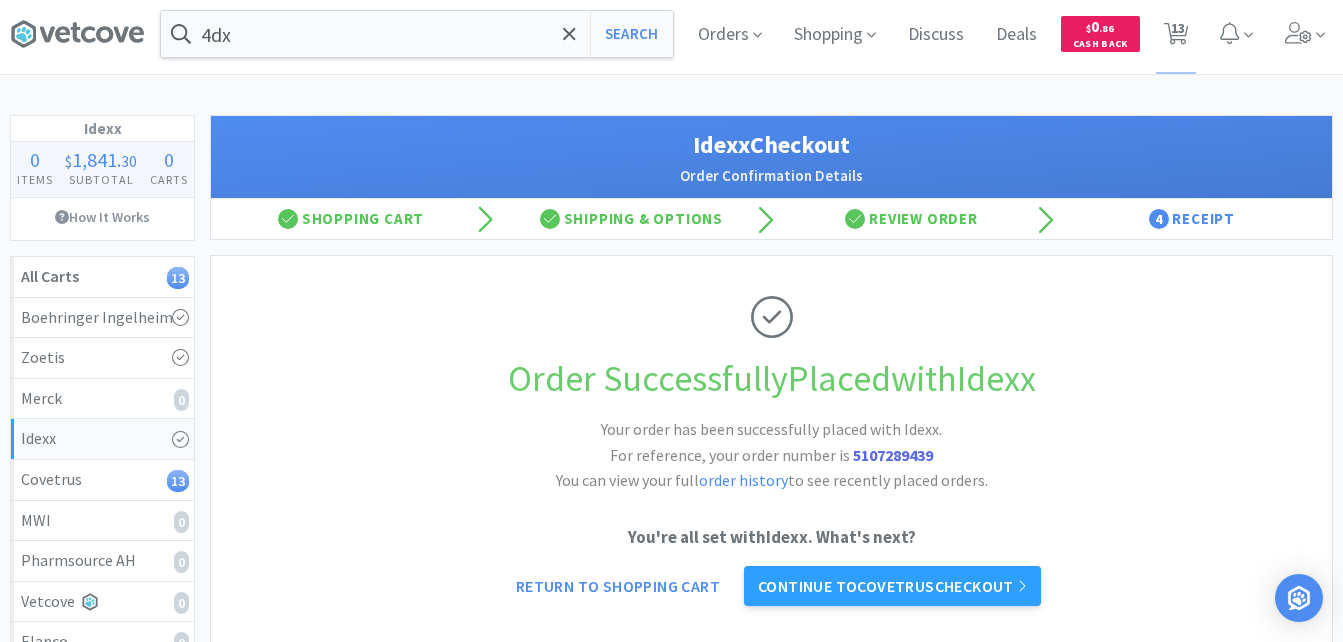 scroll, scrollTop: 0, scrollLeft: 0, axis: both 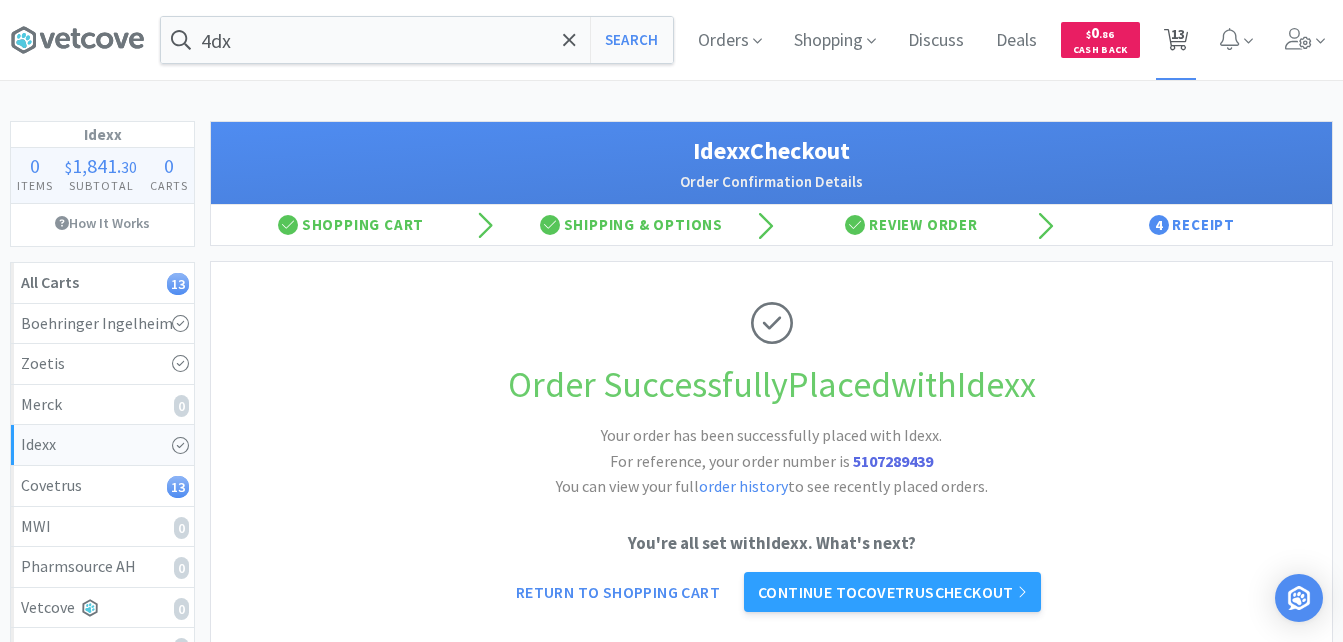 click on "13" at bounding box center (1178, 34) 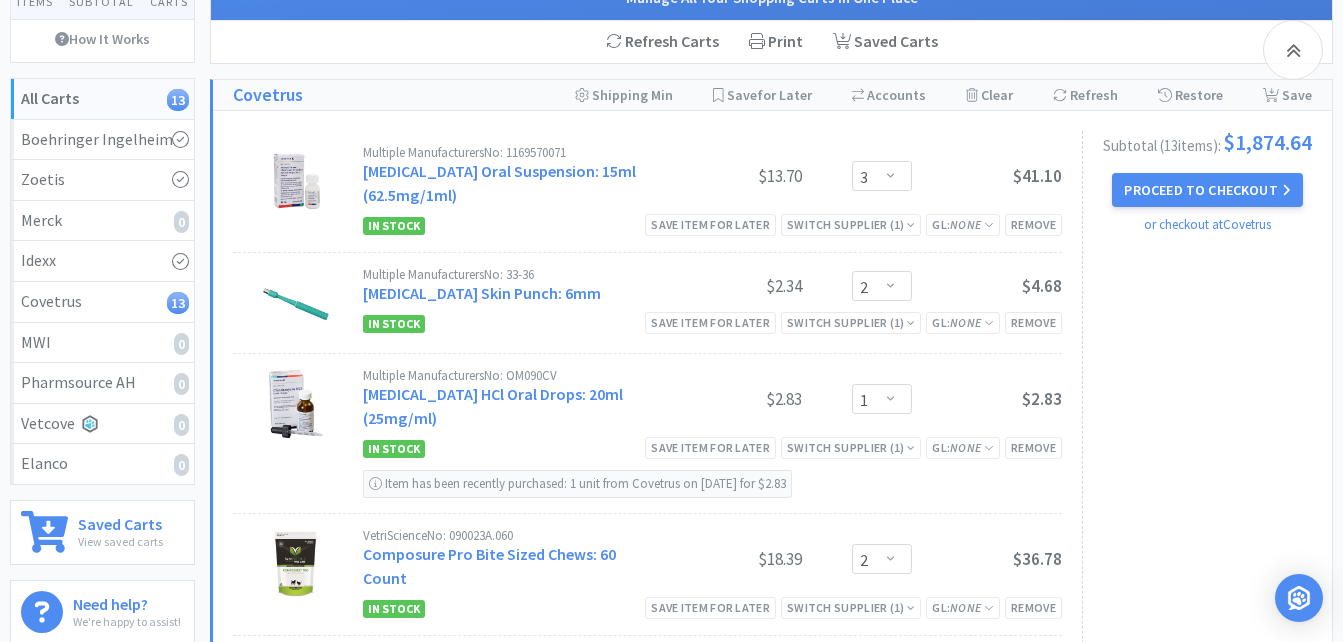 scroll, scrollTop: 0, scrollLeft: 0, axis: both 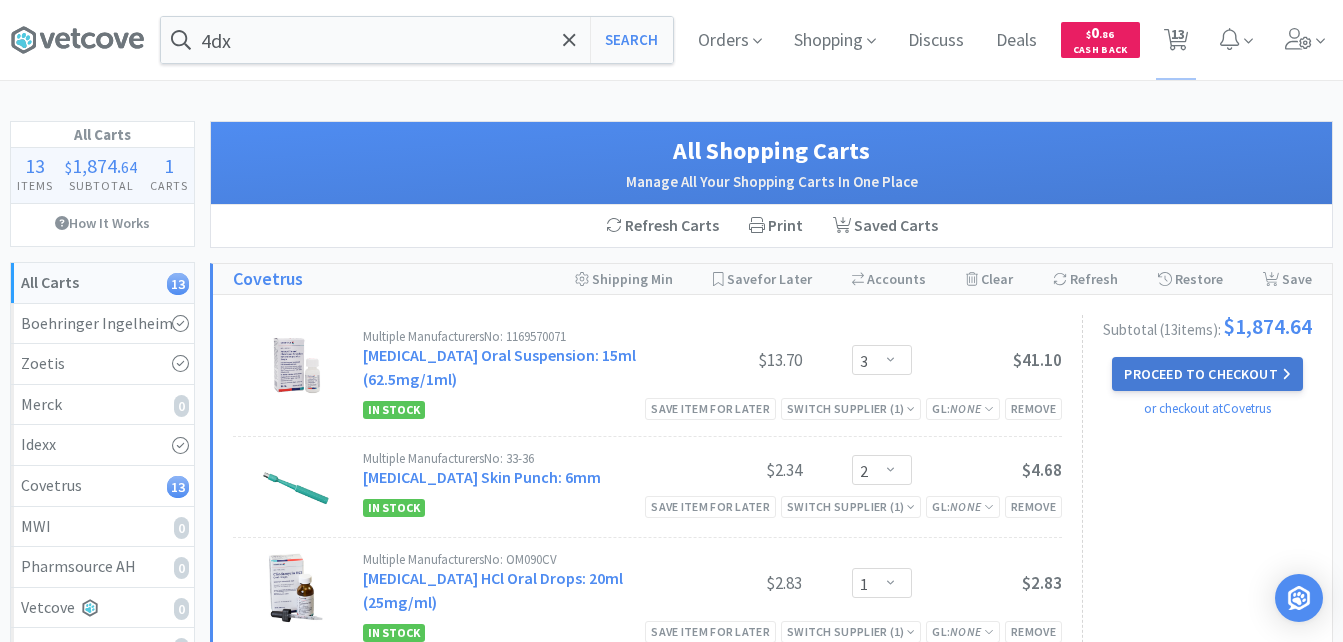 click on "Proceed to Checkout" at bounding box center (1207, 374) 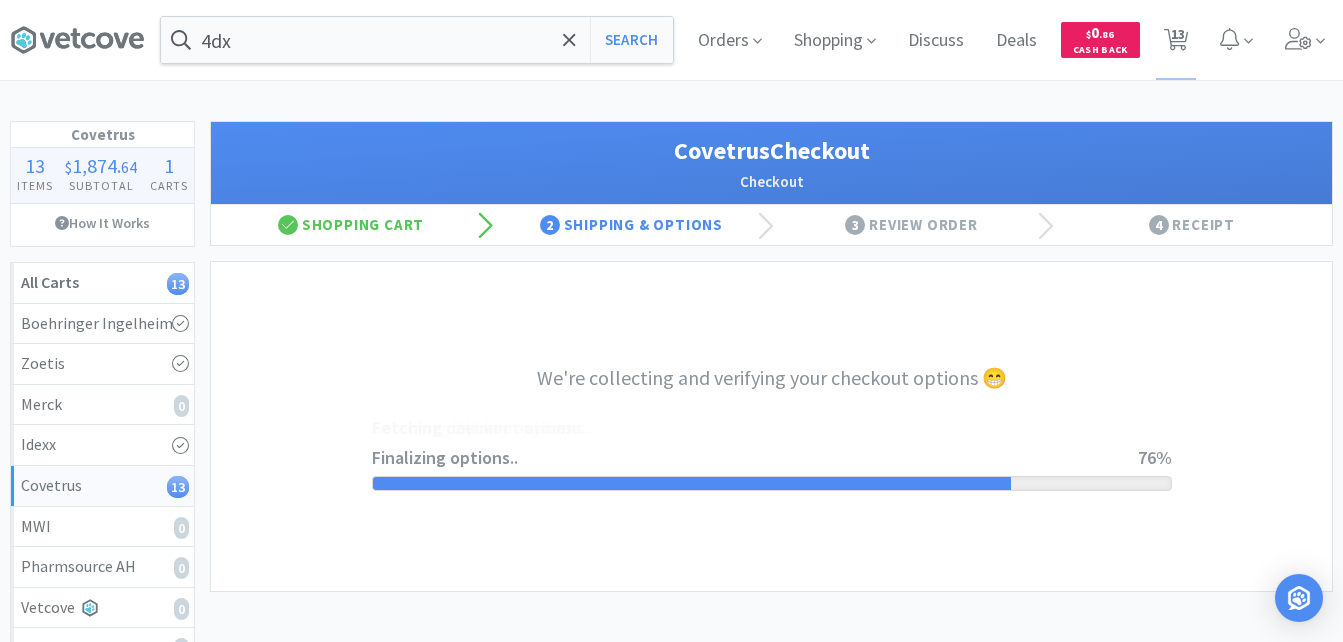 select on "ACCOUNT" 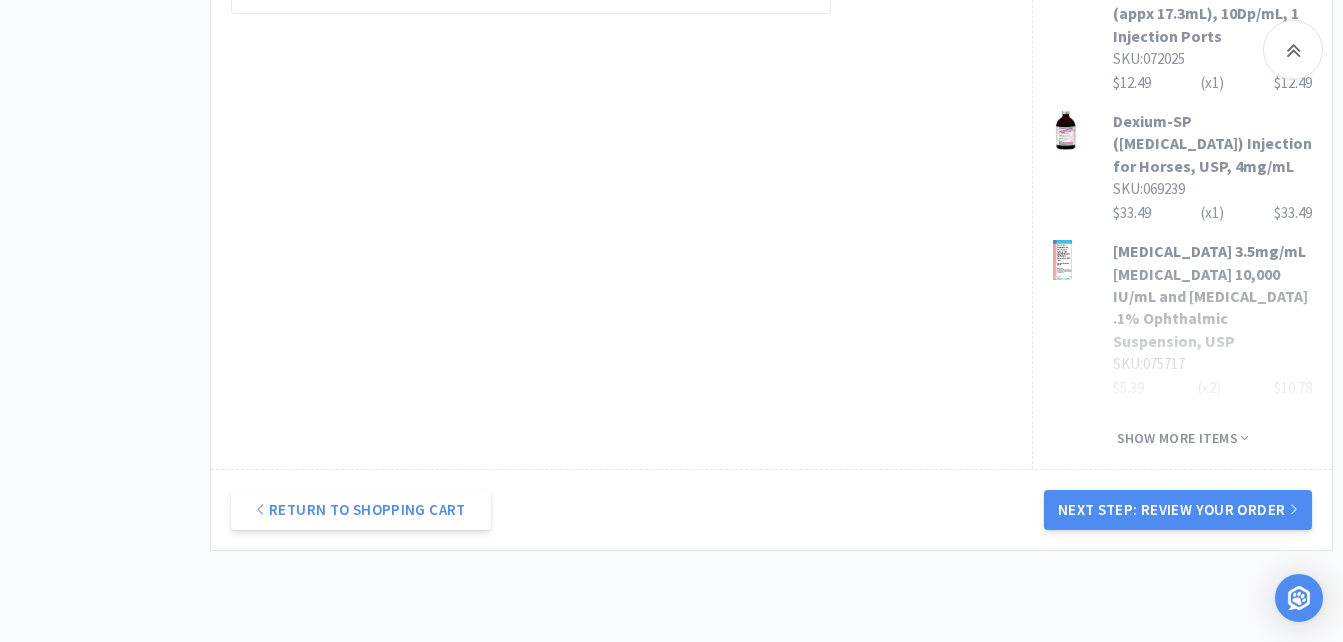 scroll, scrollTop: 1400, scrollLeft: 0, axis: vertical 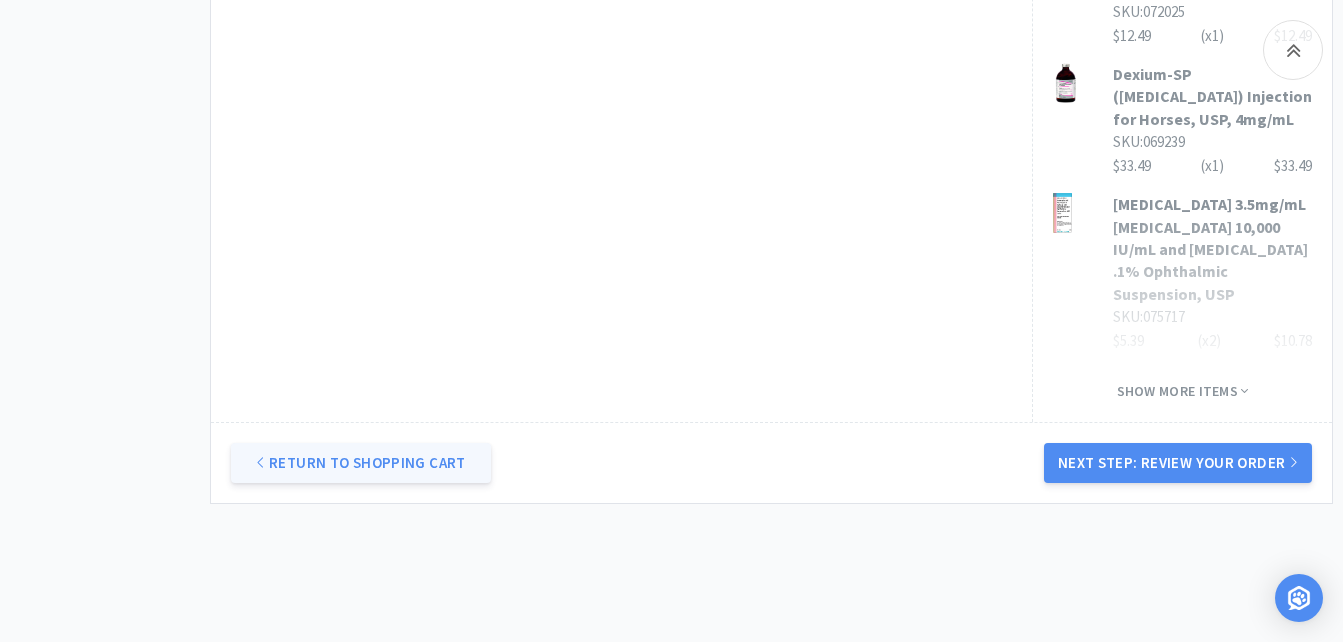 click on "Return to Shopping Cart" at bounding box center [361, 463] 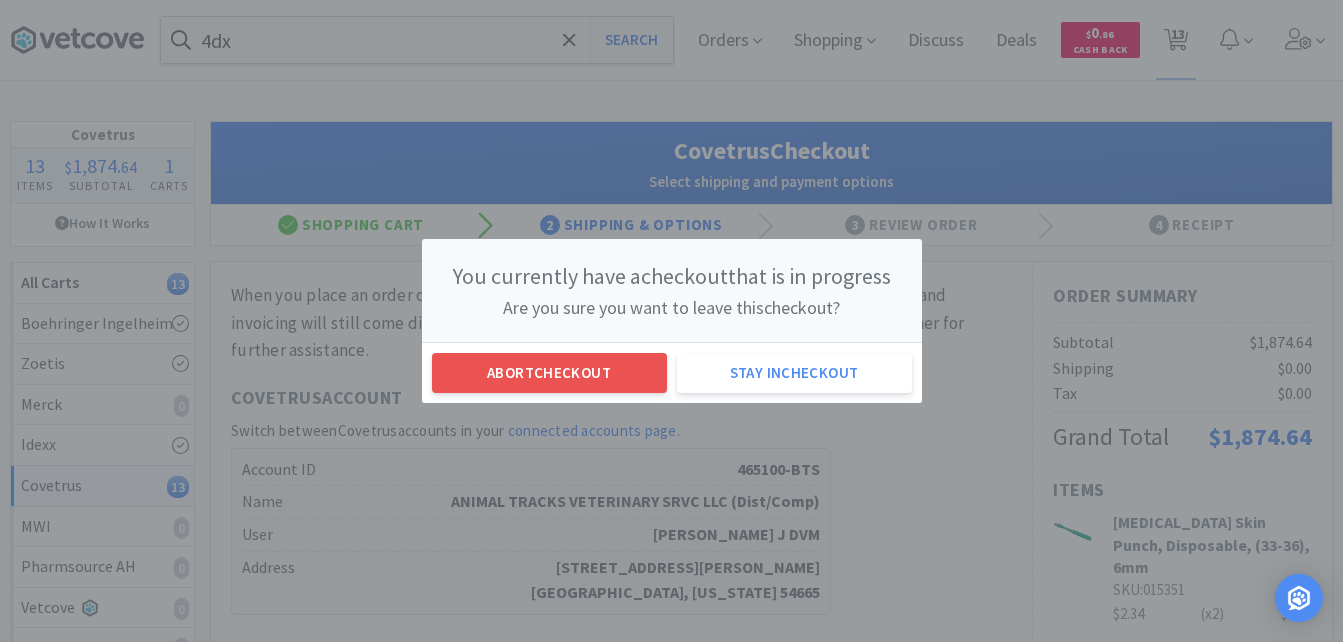 scroll, scrollTop: 0, scrollLeft: 0, axis: both 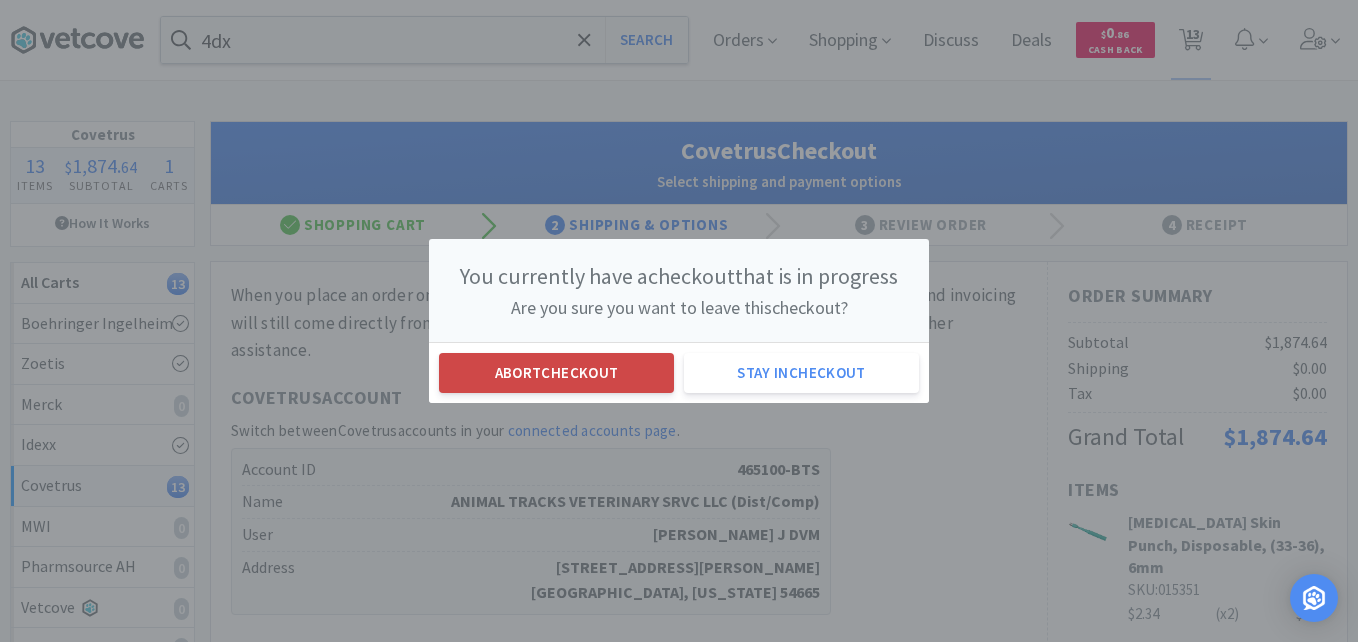 click on "Abort  checkout" at bounding box center [556, 373] 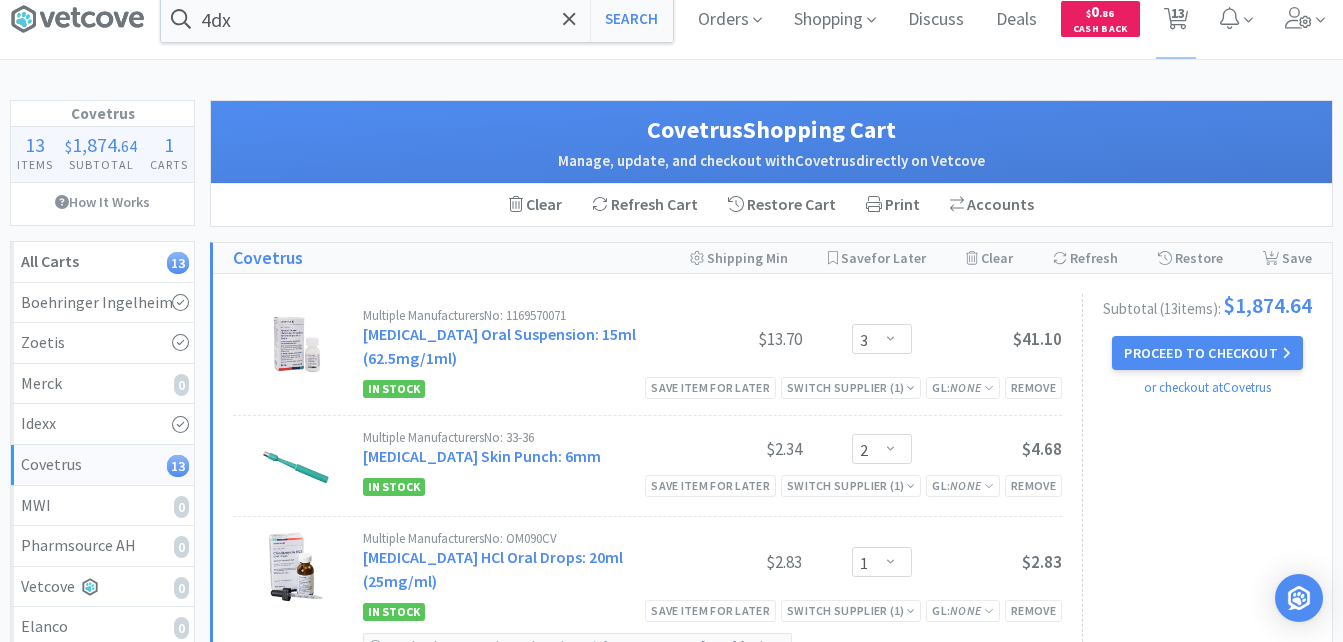 scroll, scrollTop: 0, scrollLeft: 0, axis: both 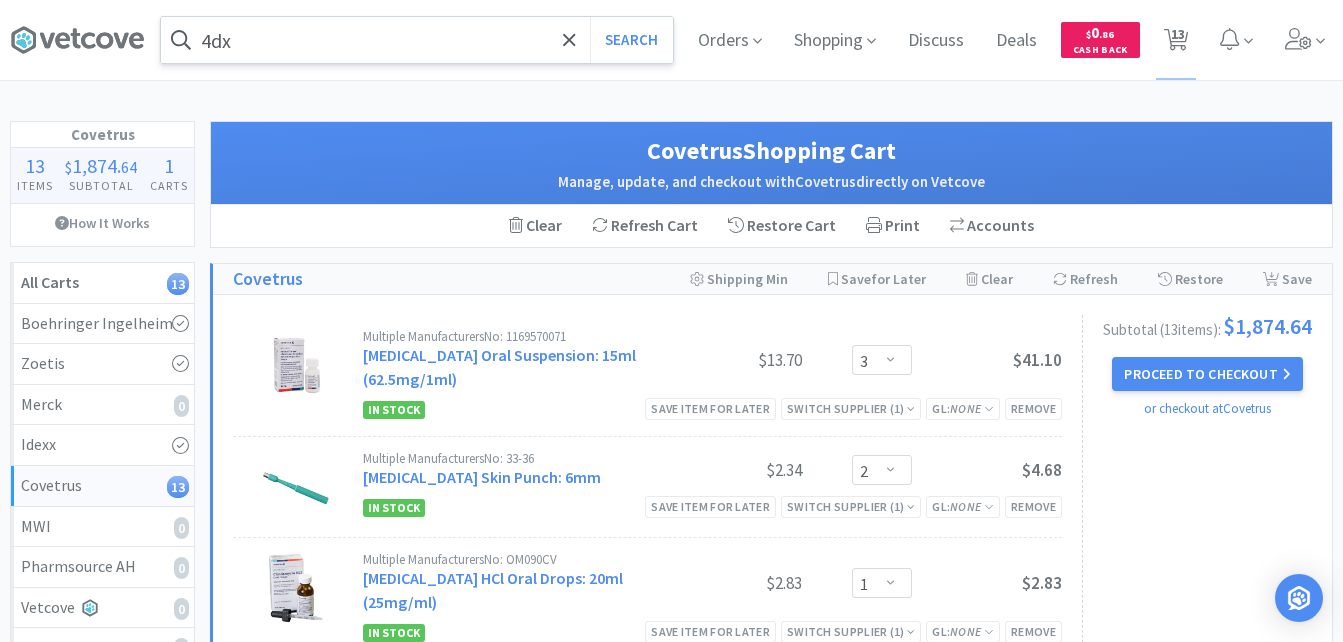click on "4dx" at bounding box center [417, 40] 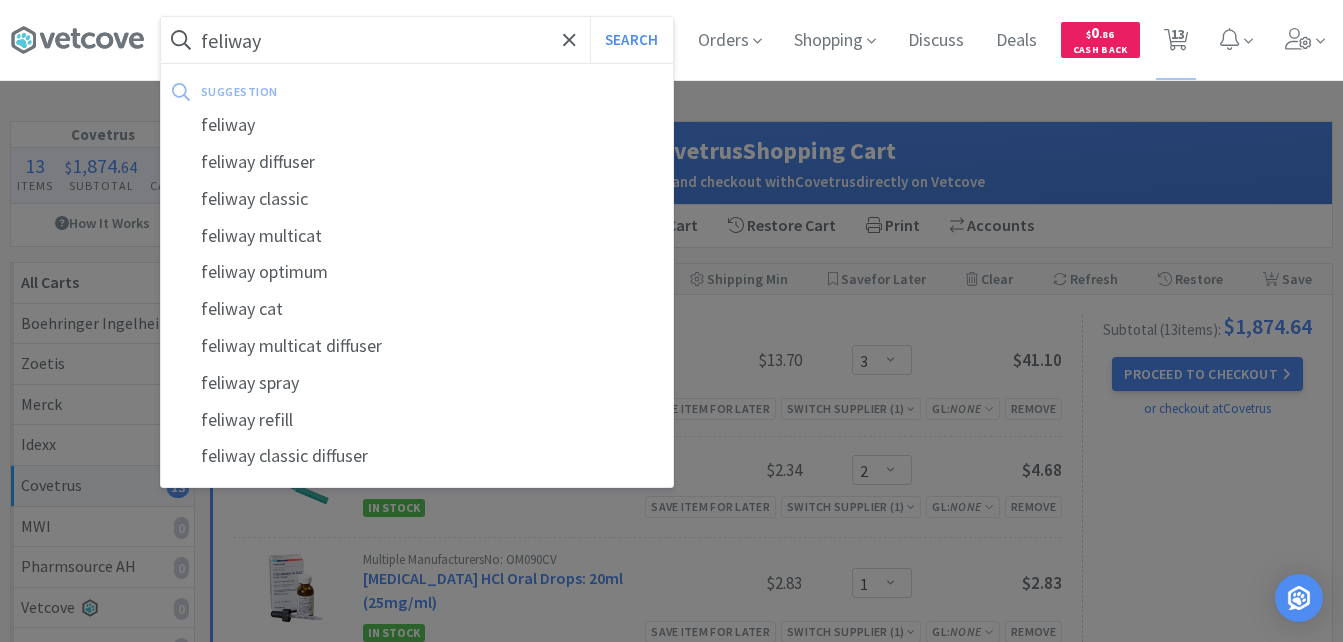 type on "feliway" 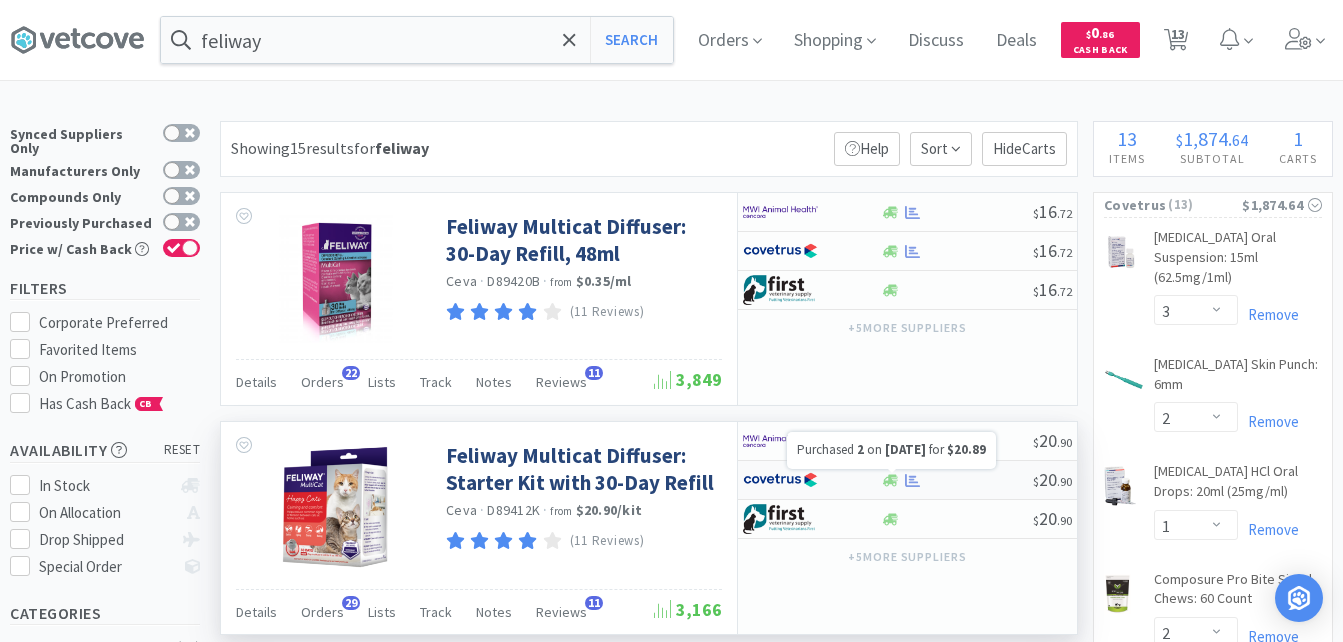 click 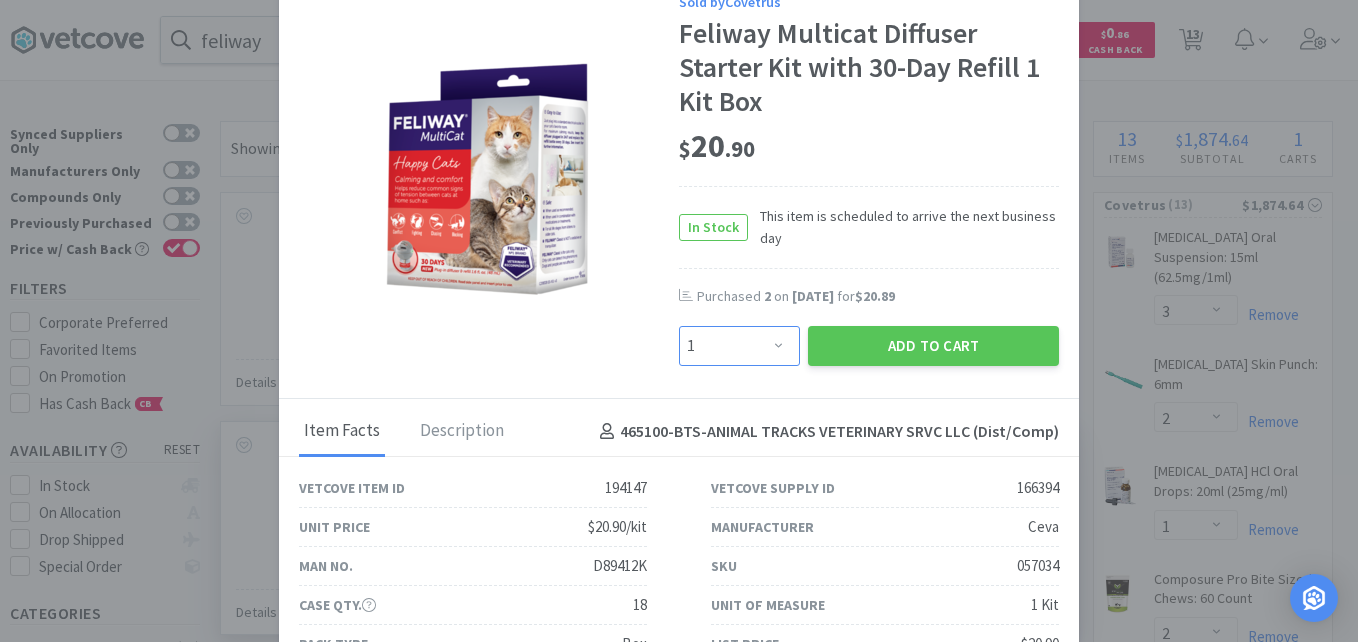 click on "Enter Quantity 1 2 3 4 5 6 7 8 9 10 11 12 13 14 15 16 17 18 19 20 Enter Quantity" at bounding box center (739, 346) 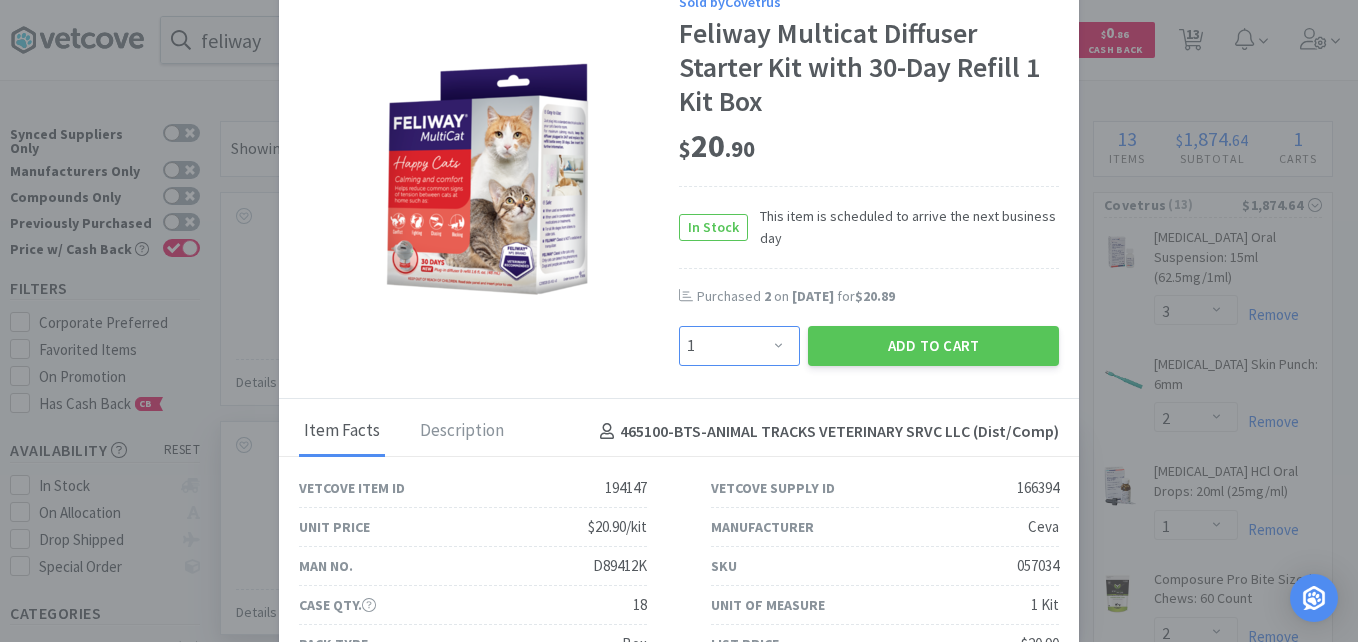 select on "2" 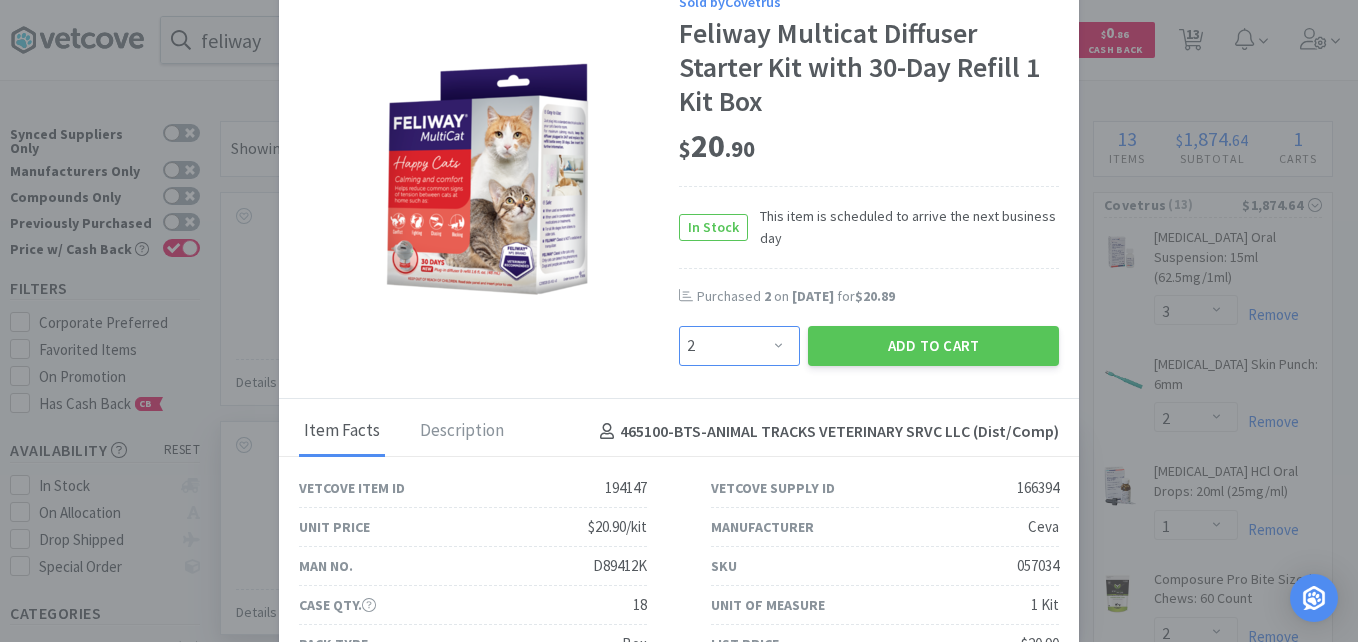 click on "Enter Quantity 1 2 3 4 5 6 7 8 9 10 11 12 13 14 15 16 17 18 19 20 Enter Quantity" at bounding box center [739, 346] 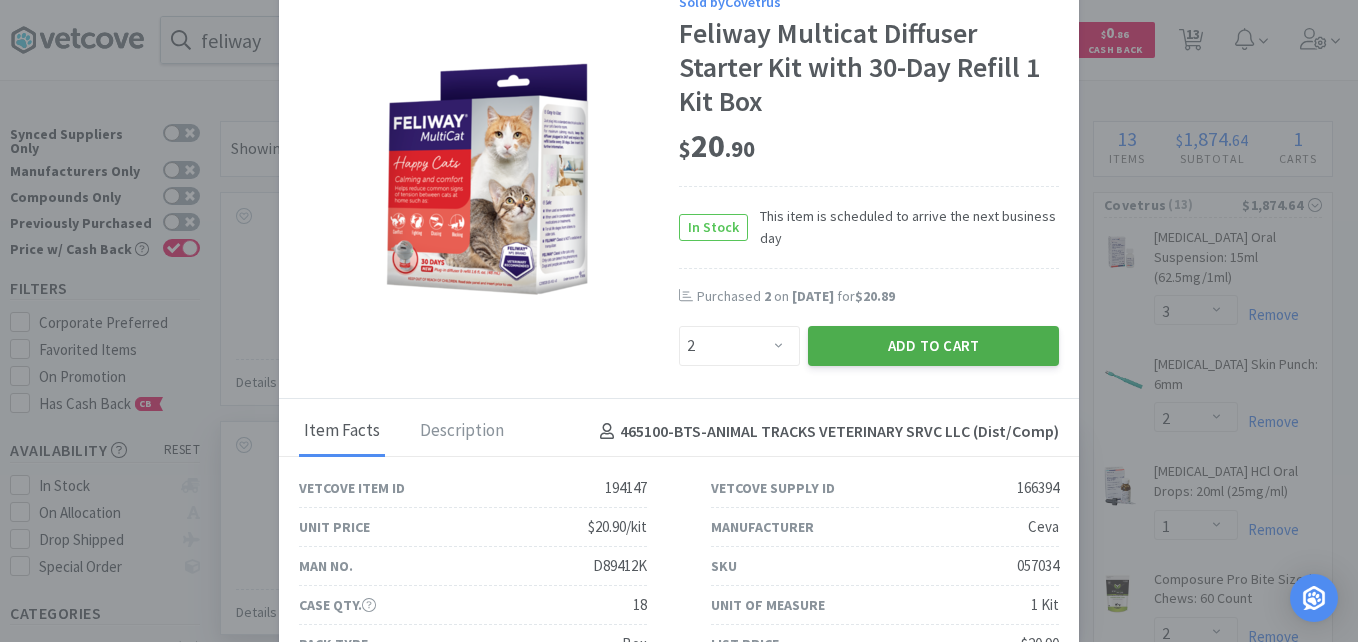 click on "Add to Cart" at bounding box center [933, 346] 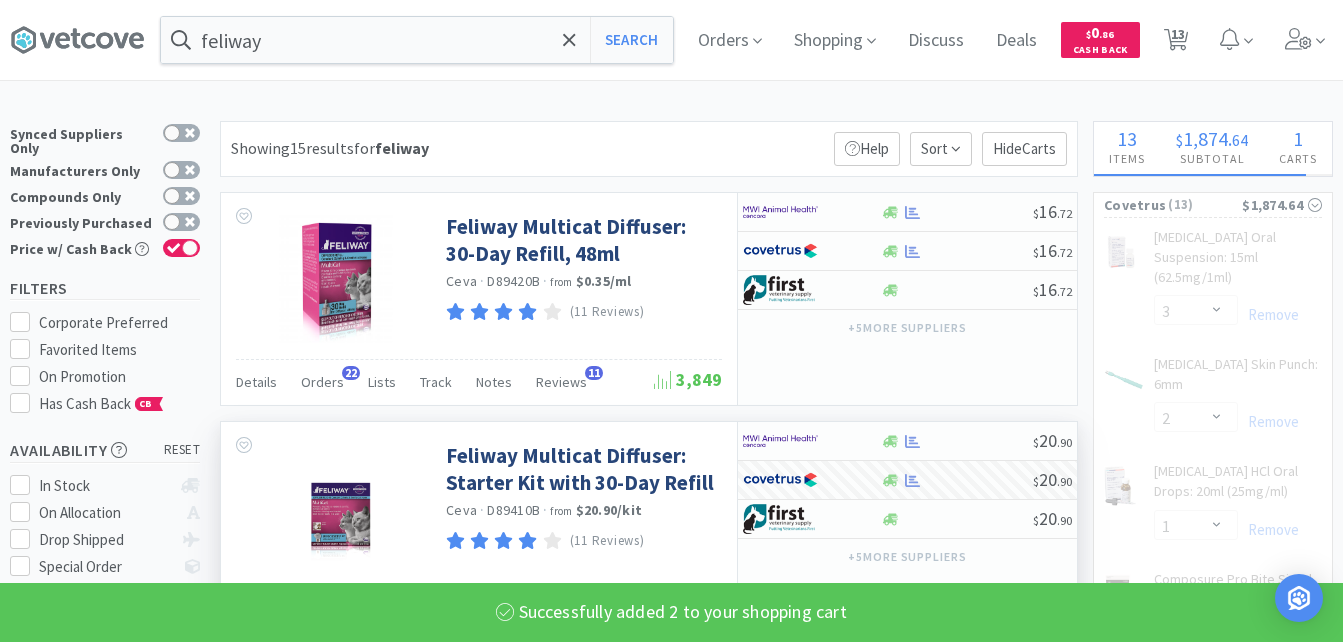 select on "2" 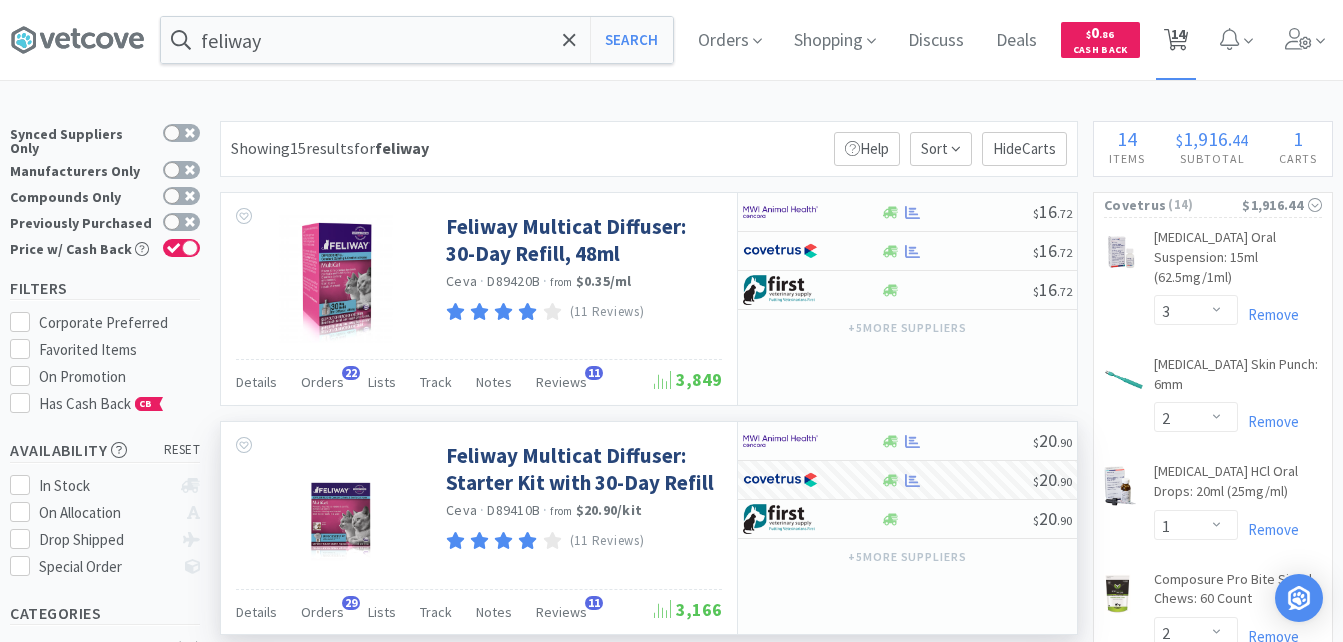 click on "14" at bounding box center (1178, 34) 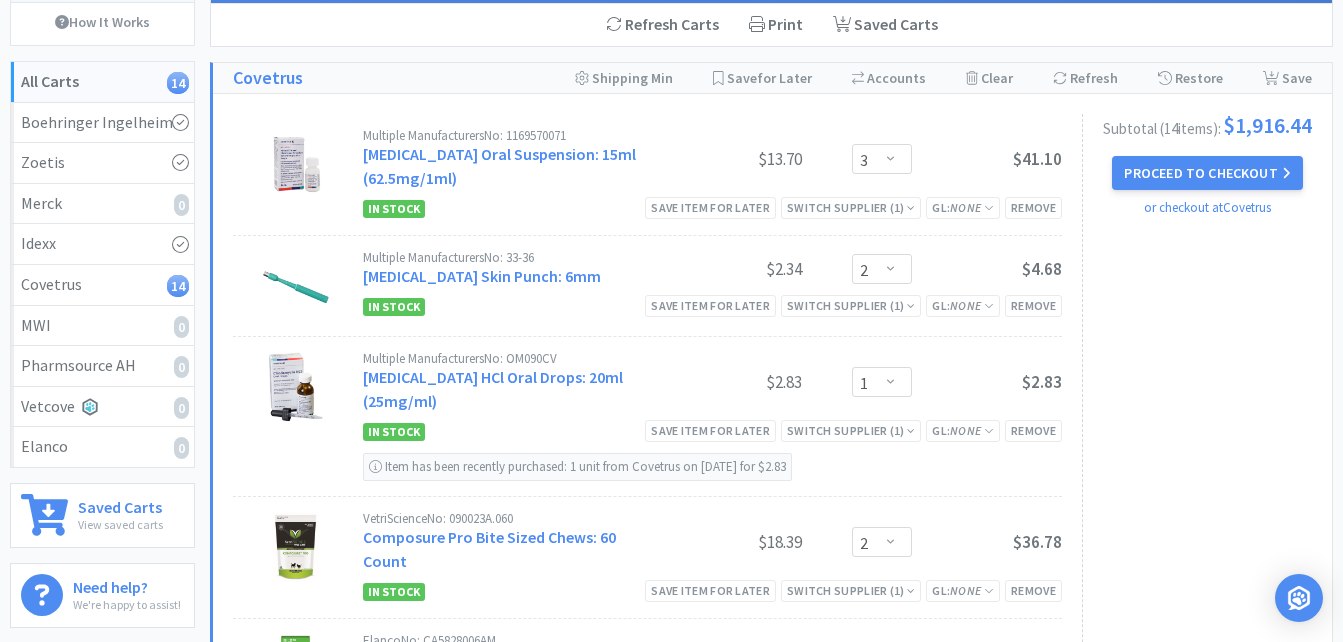 scroll, scrollTop: 0, scrollLeft: 0, axis: both 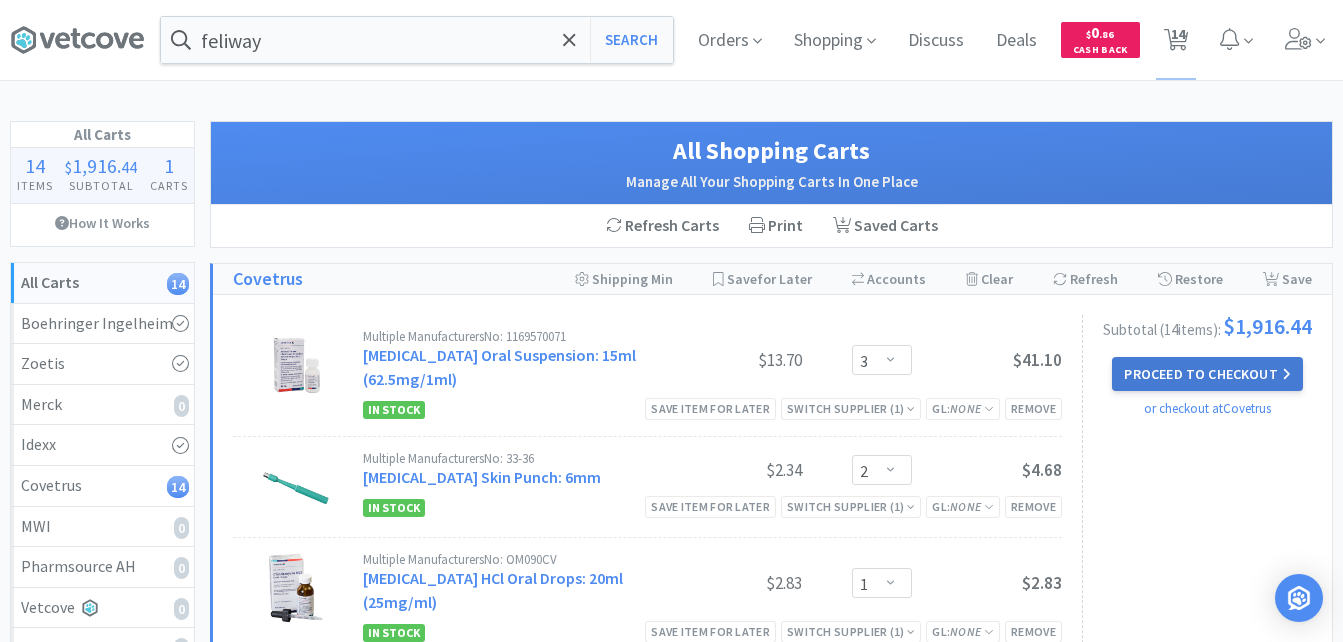 click on "Proceed to Checkout" at bounding box center (1207, 374) 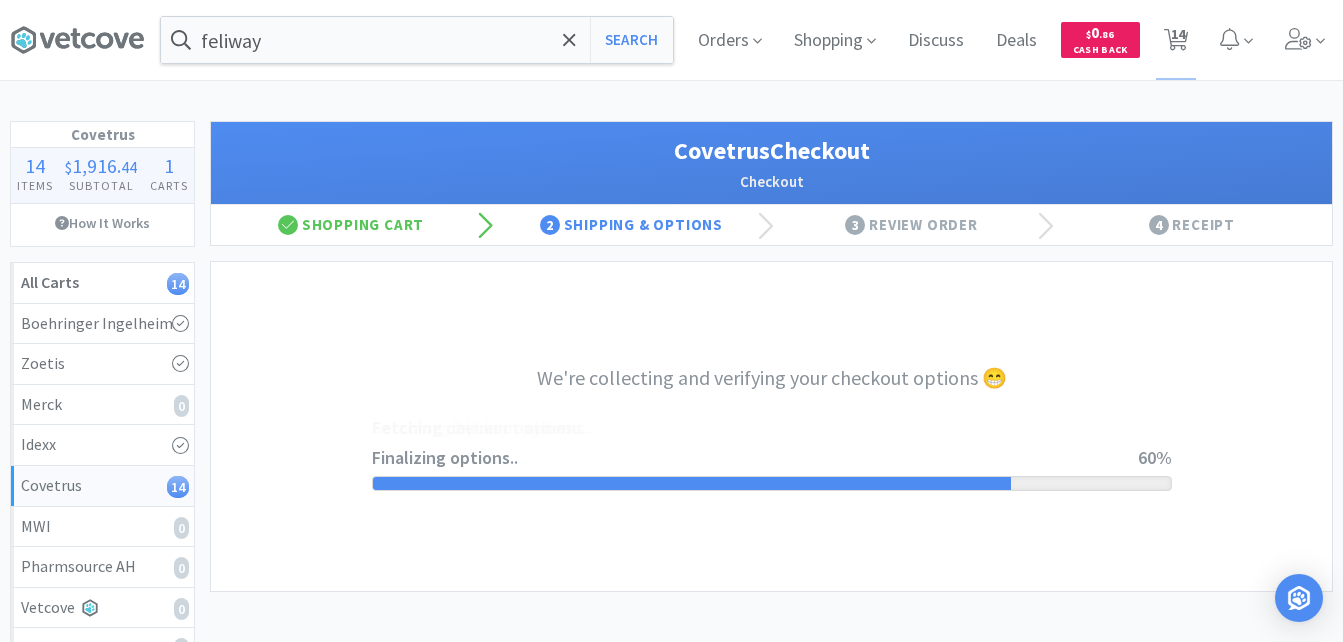 select on "ACCOUNT" 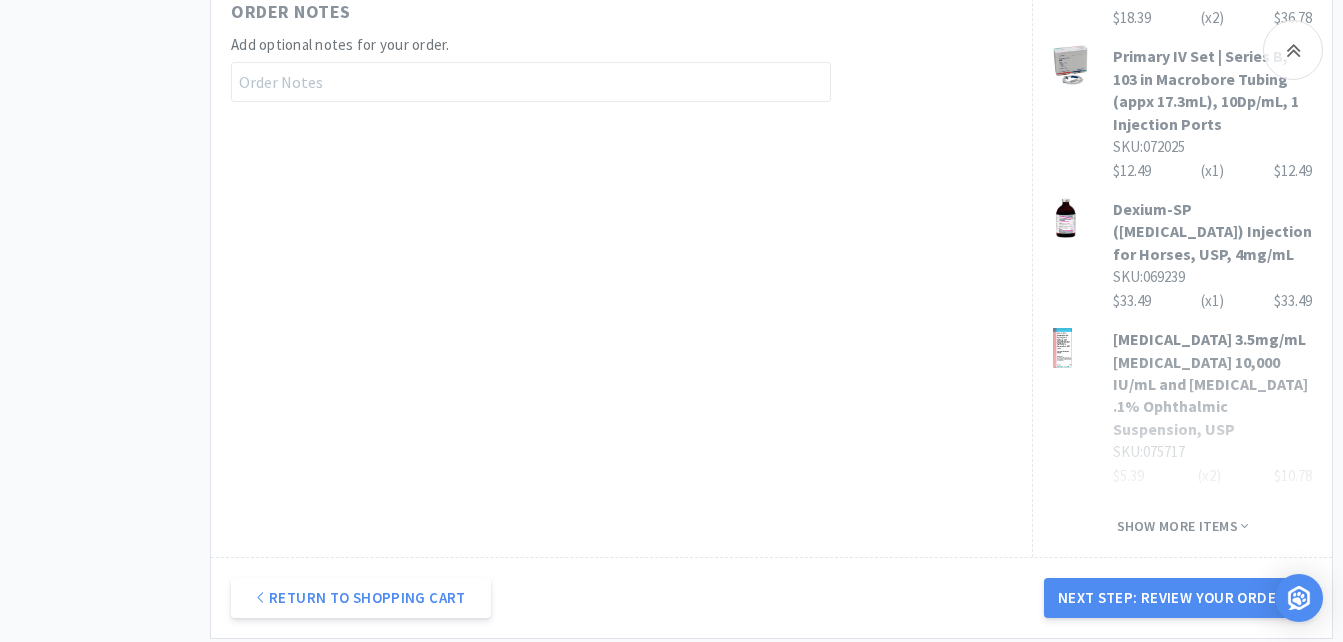 scroll, scrollTop: 1400, scrollLeft: 0, axis: vertical 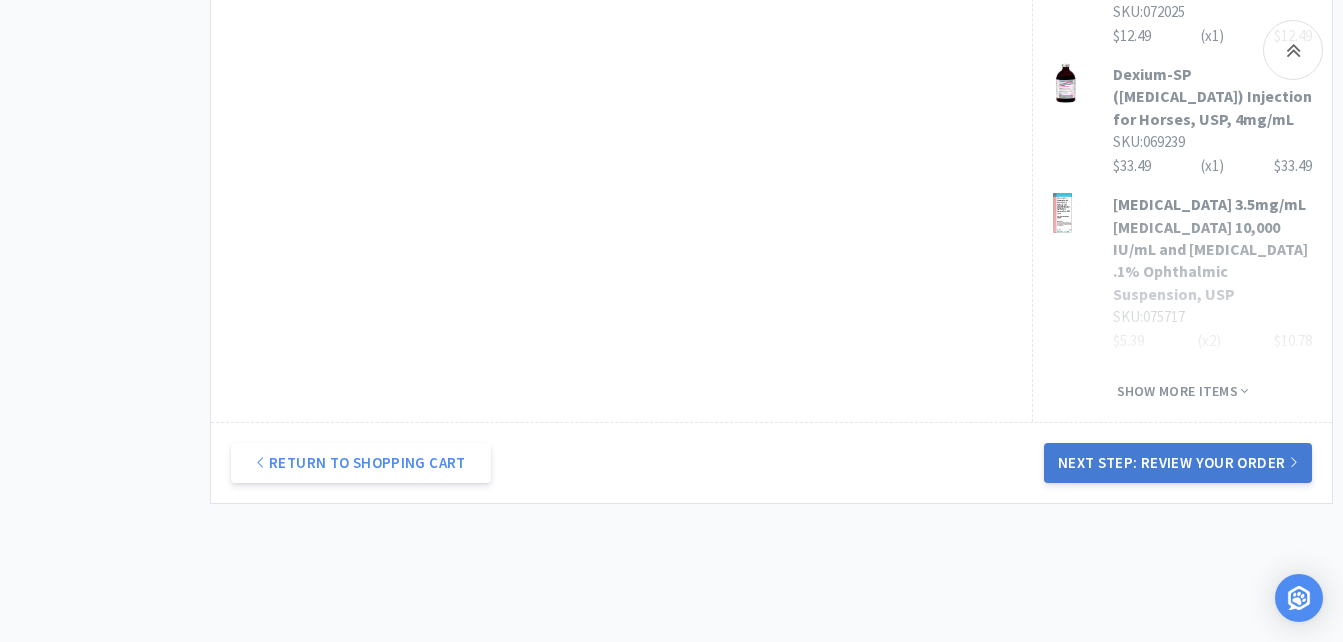 click on "Next Step: Review Your Order" at bounding box center (1178, 463) 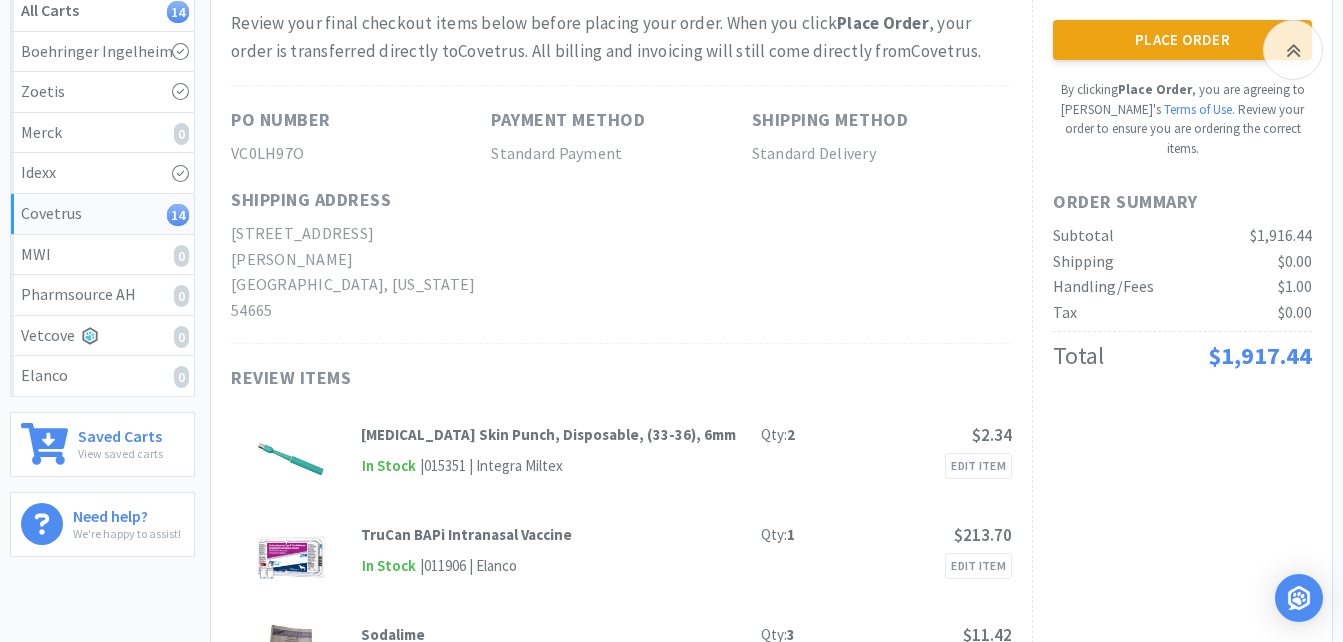 scroll, scrollTop: 300, scrollLeft: 0, axis: vertical 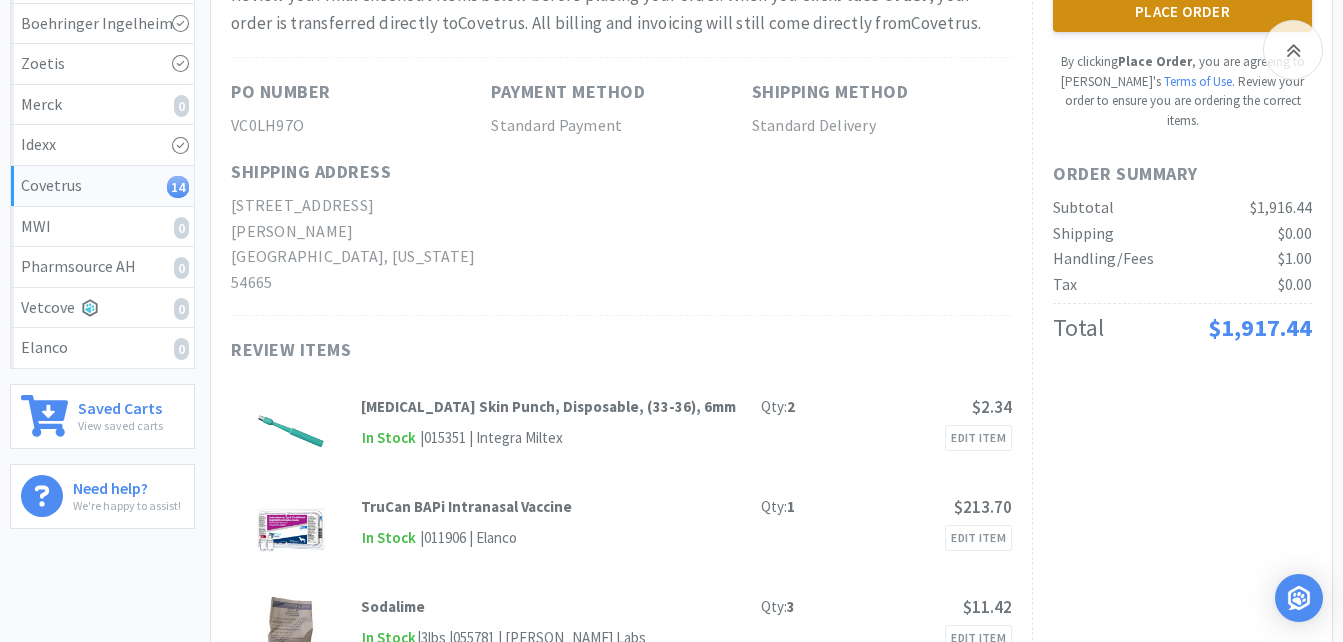 click on "Place Order" at bounding box center [1182, 12] 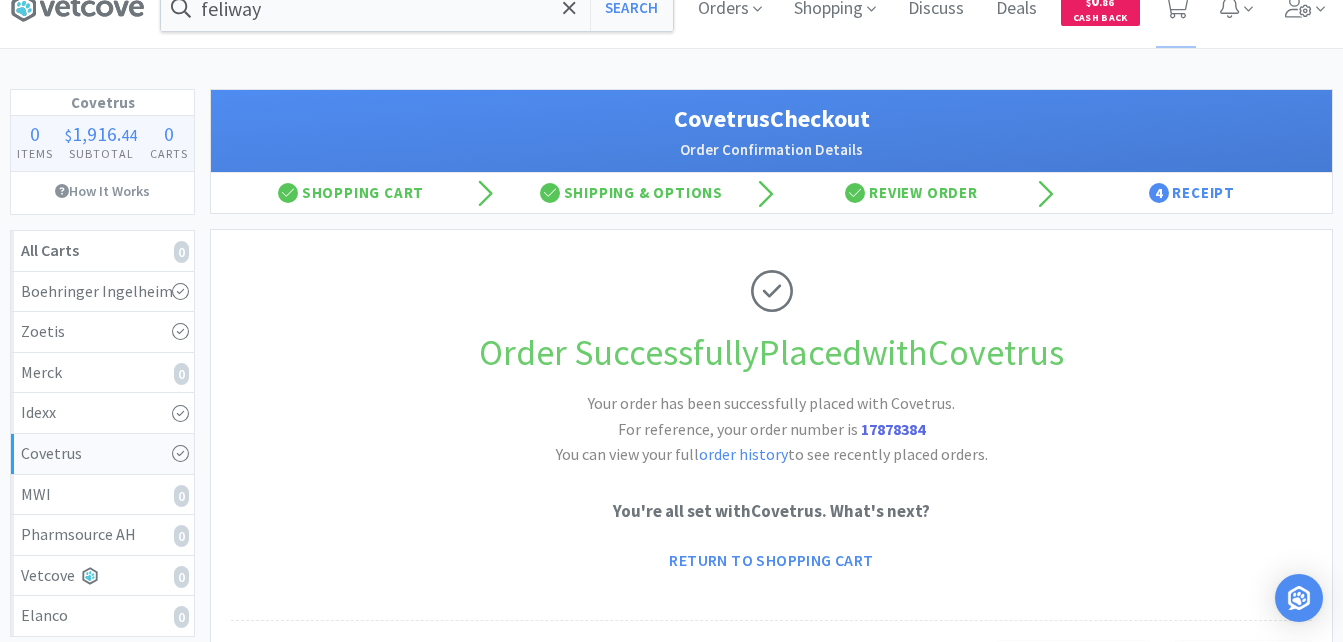 scroll, scrollTop: 0, scrollLeft: 0, axis: both 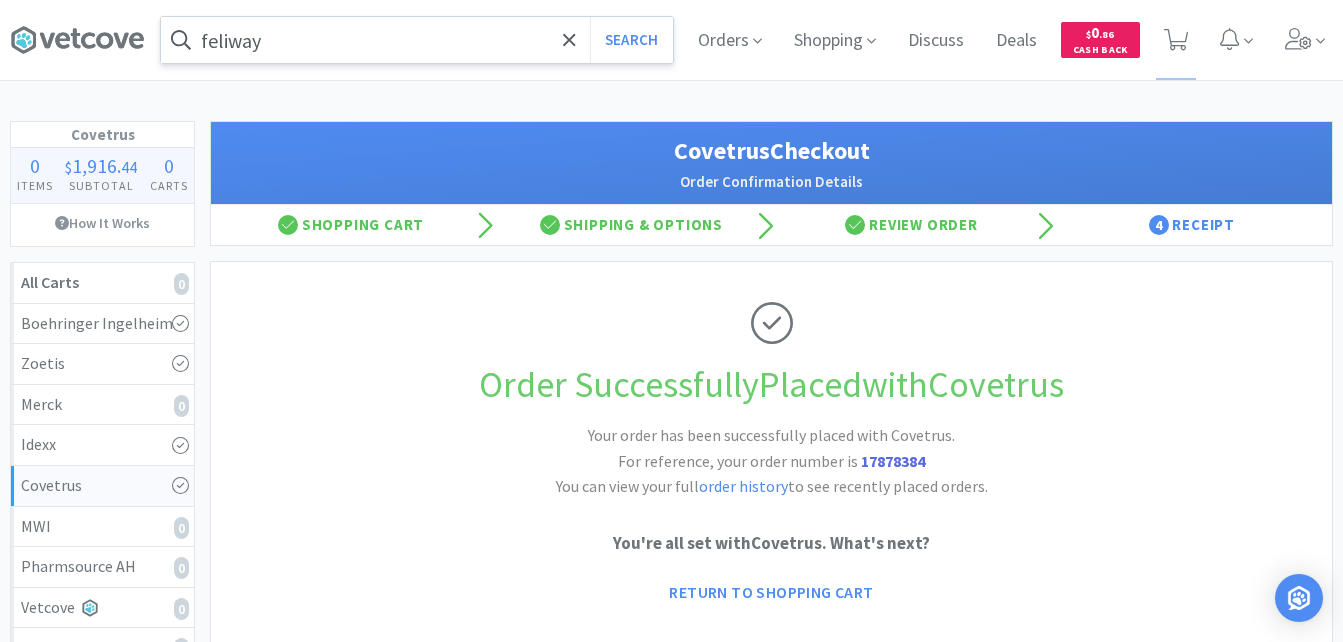 click on "feliway" at bounding box center [417, 40] 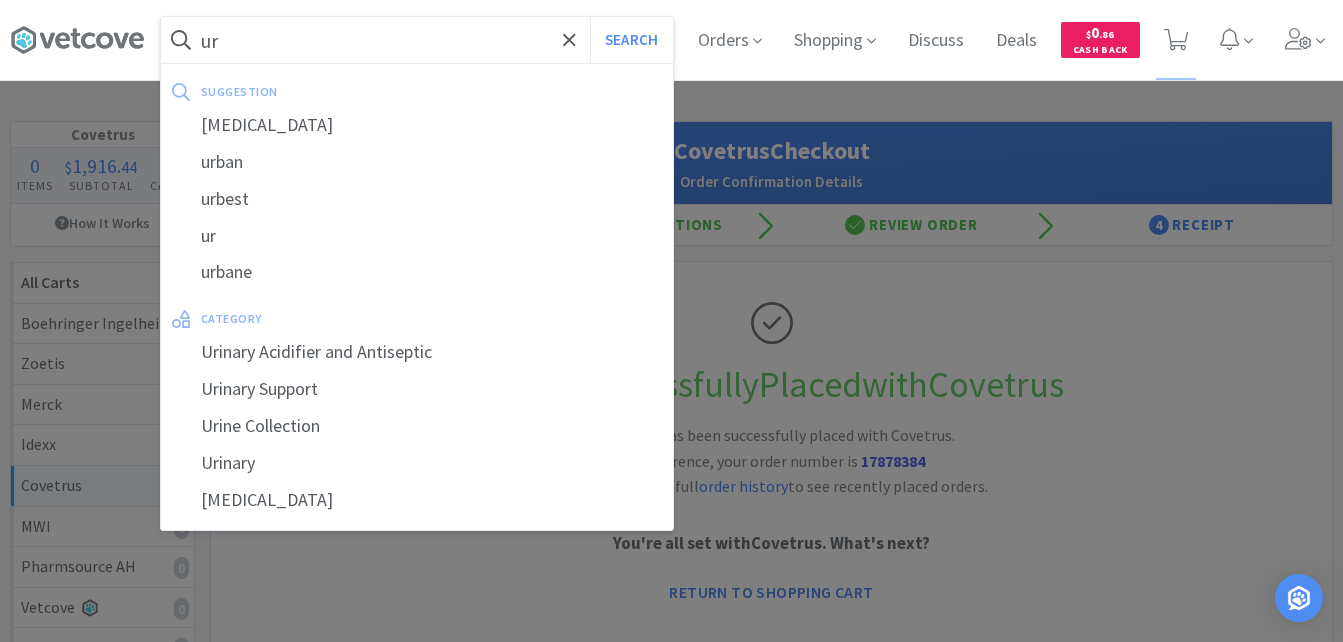 type on "u" 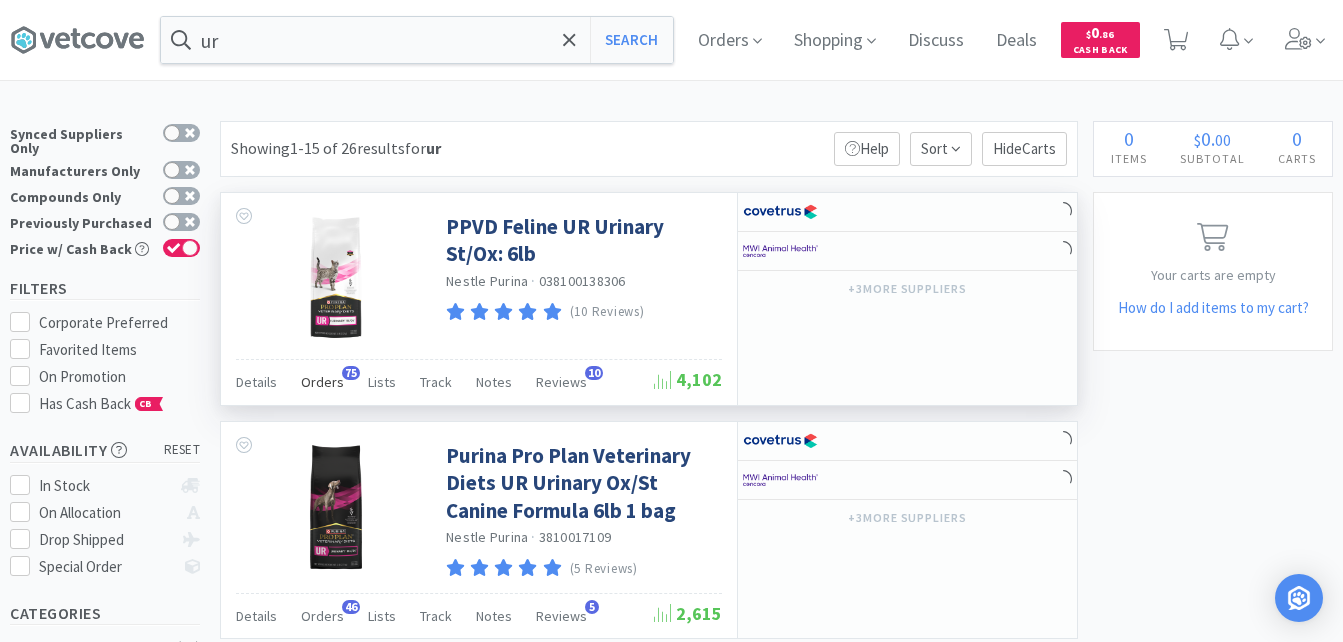 click on "Orders" at bounding box center [322, 382] 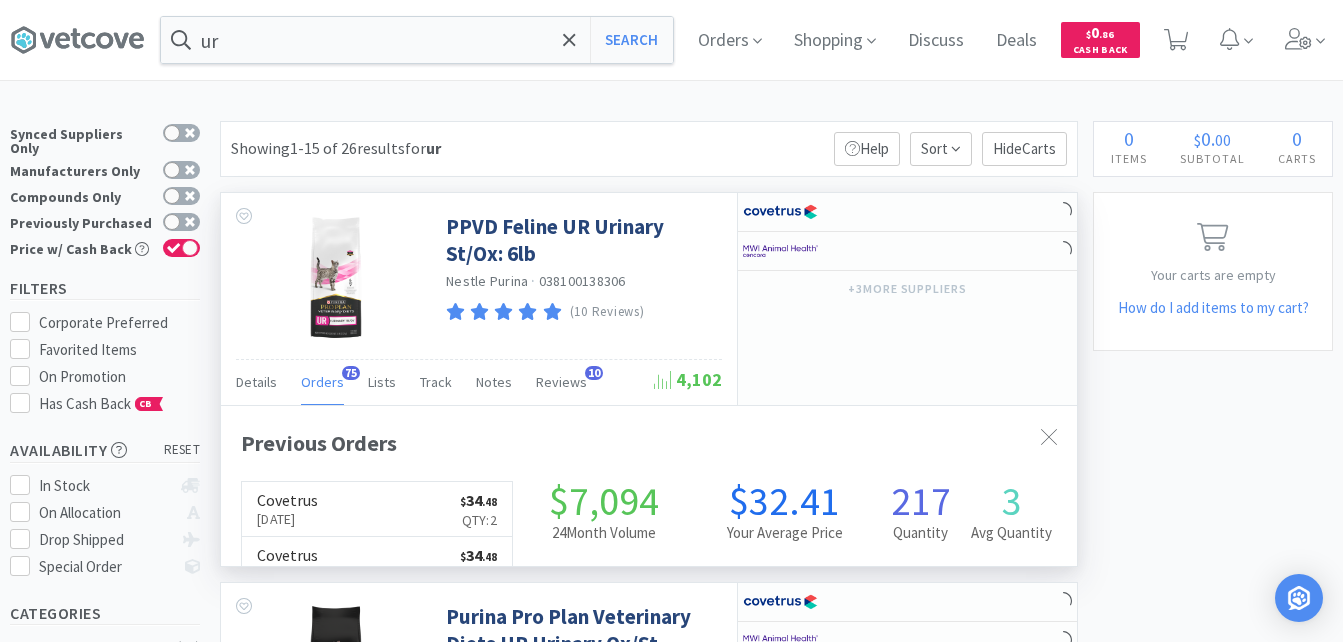 scroll, scrollTop: 999464, scrollLeft: 999144, axis: both 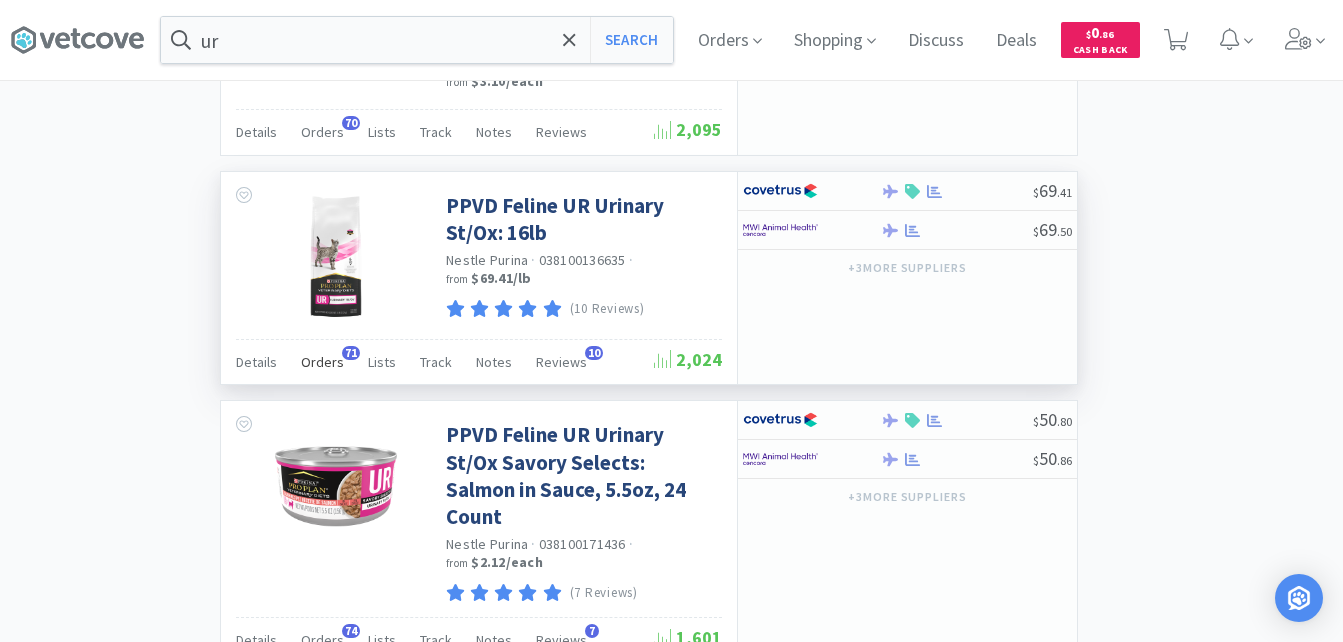 click on "Orders" at bounding box center [322, 362] 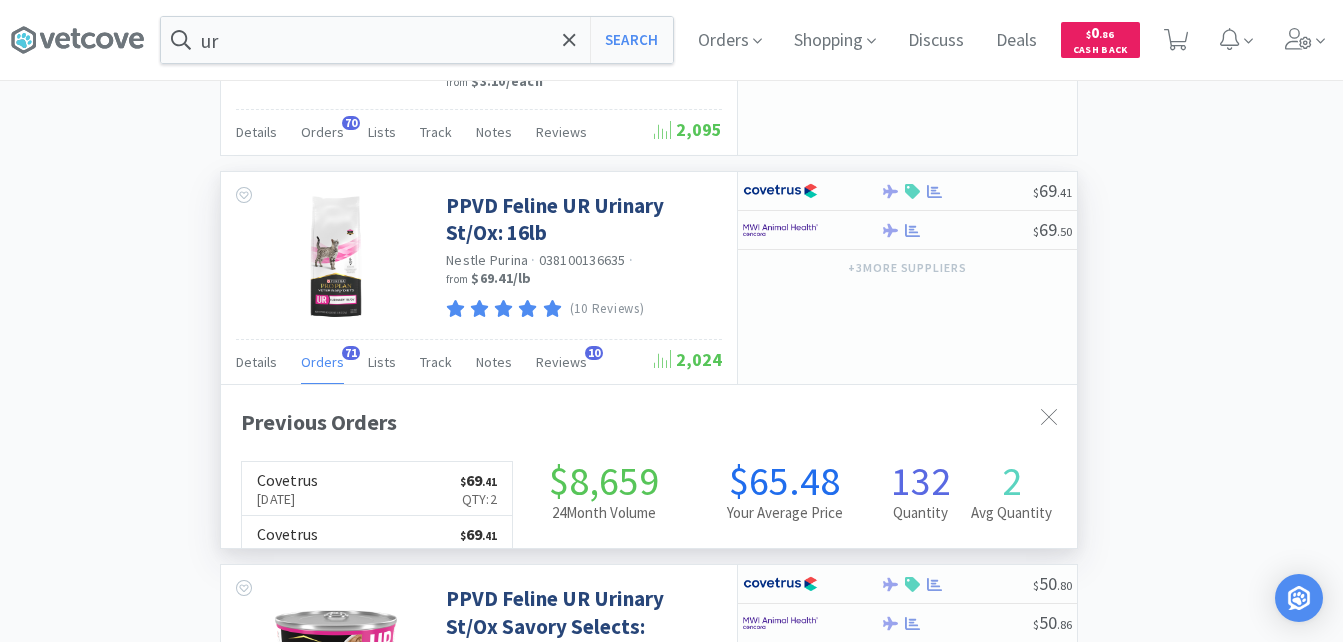scroll, scrollTop: 999464, scrollLeft: 999144, axis: both 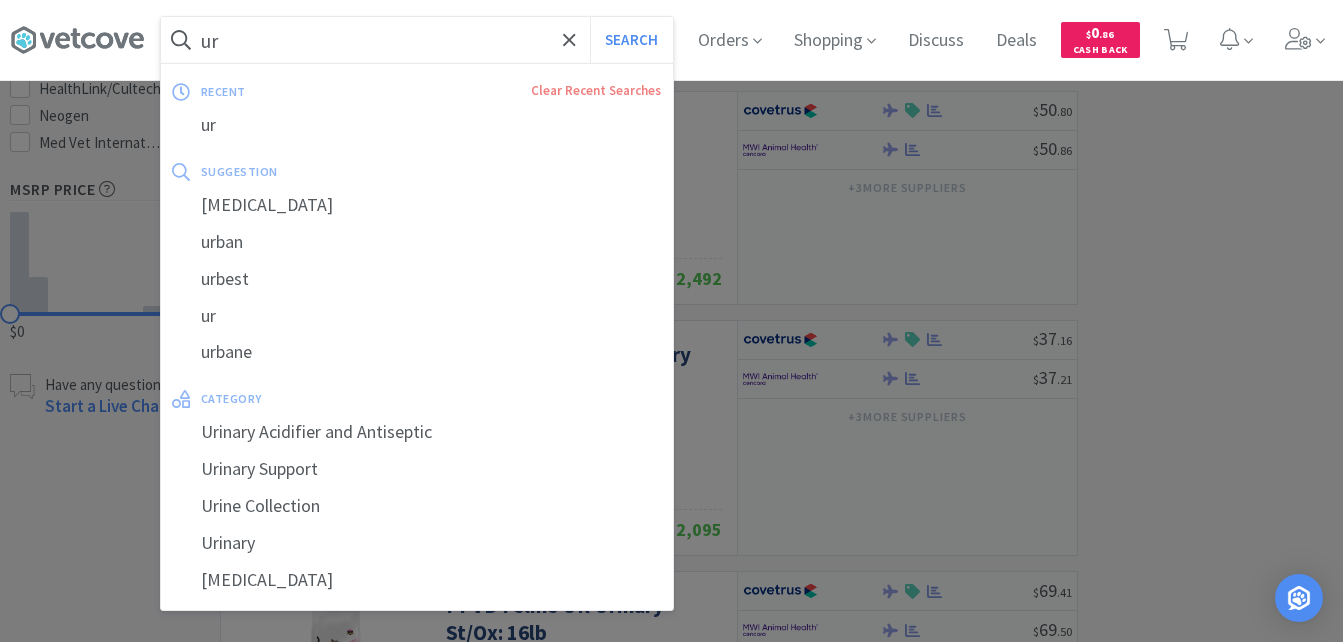 click on "ur" at bounding box center [417, 40] 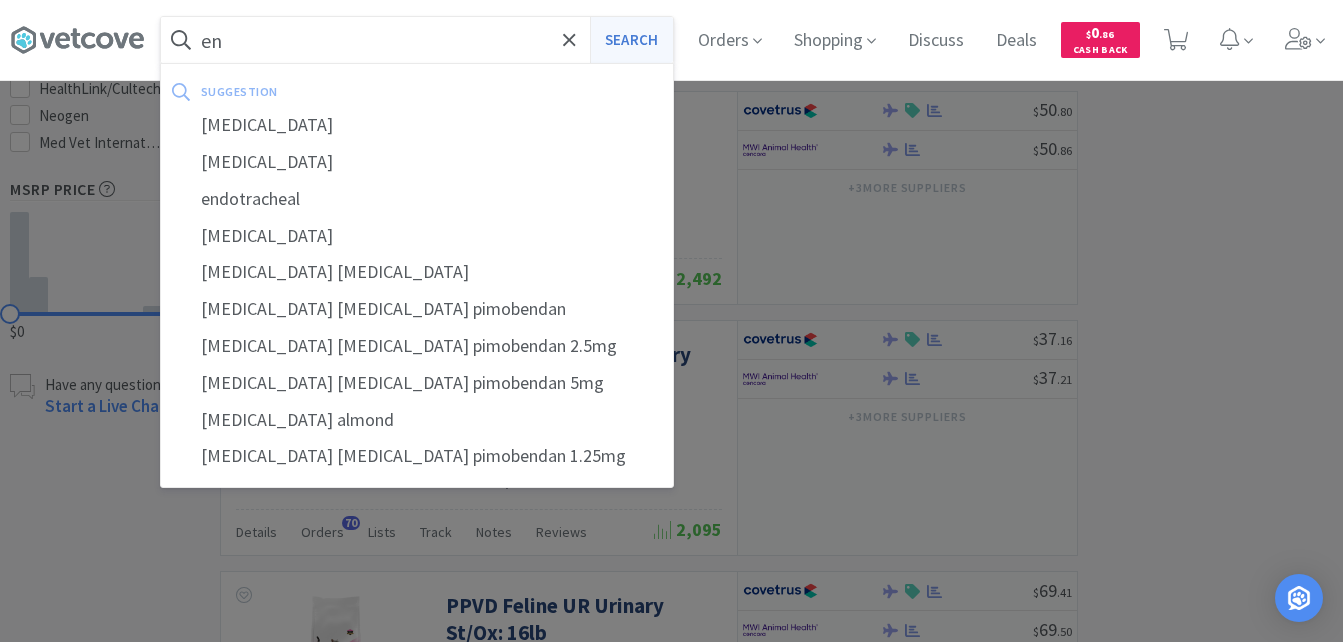 click on "Search" at bounding box center [631, 40] 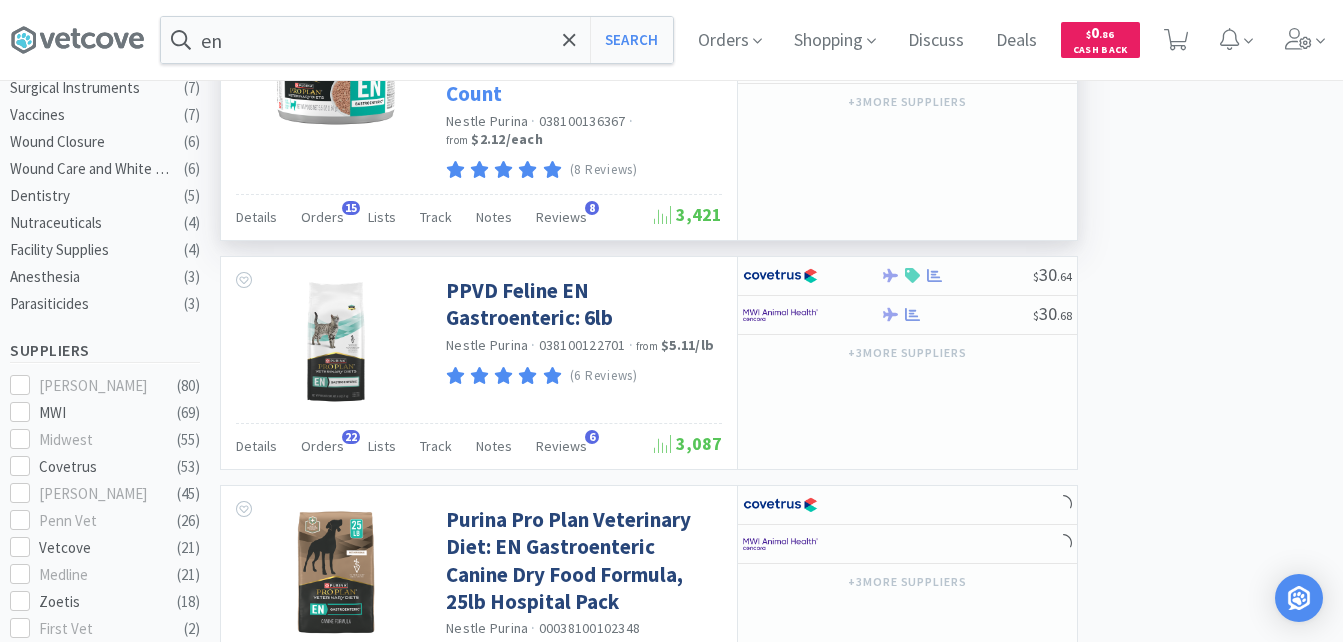 scroll, scrollTop: 500, scrollLeft: 0, axis: vertical 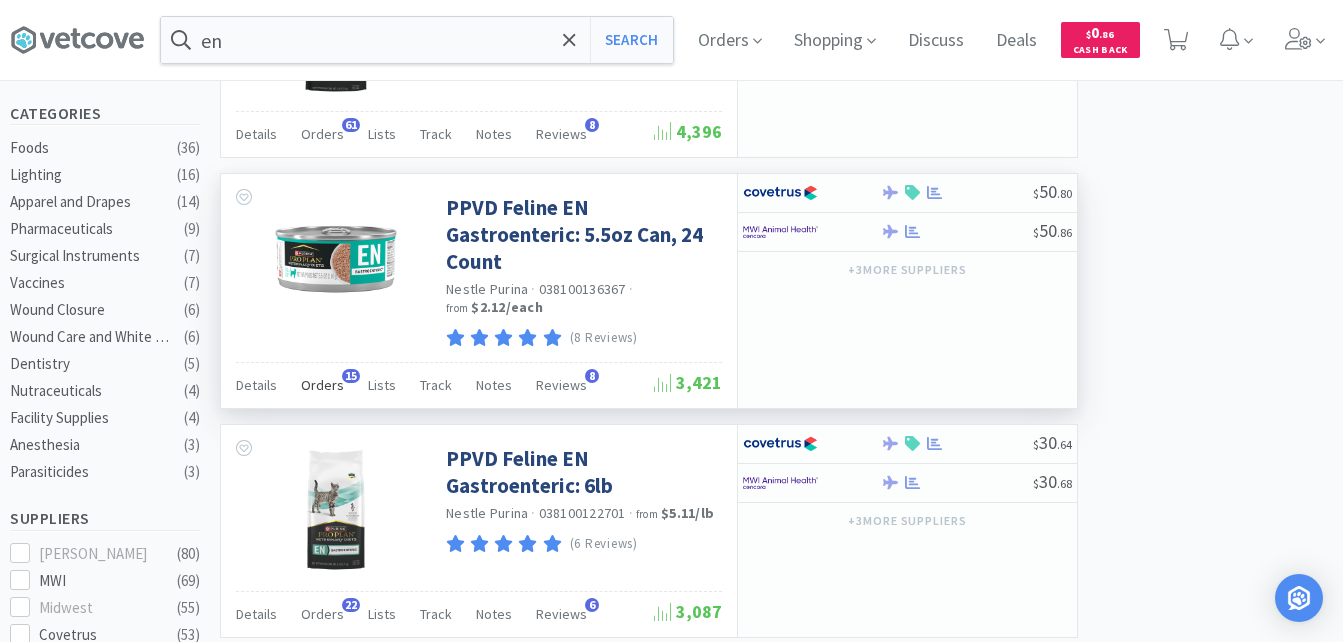 click on "Orders" at bounding box center [322, 385] 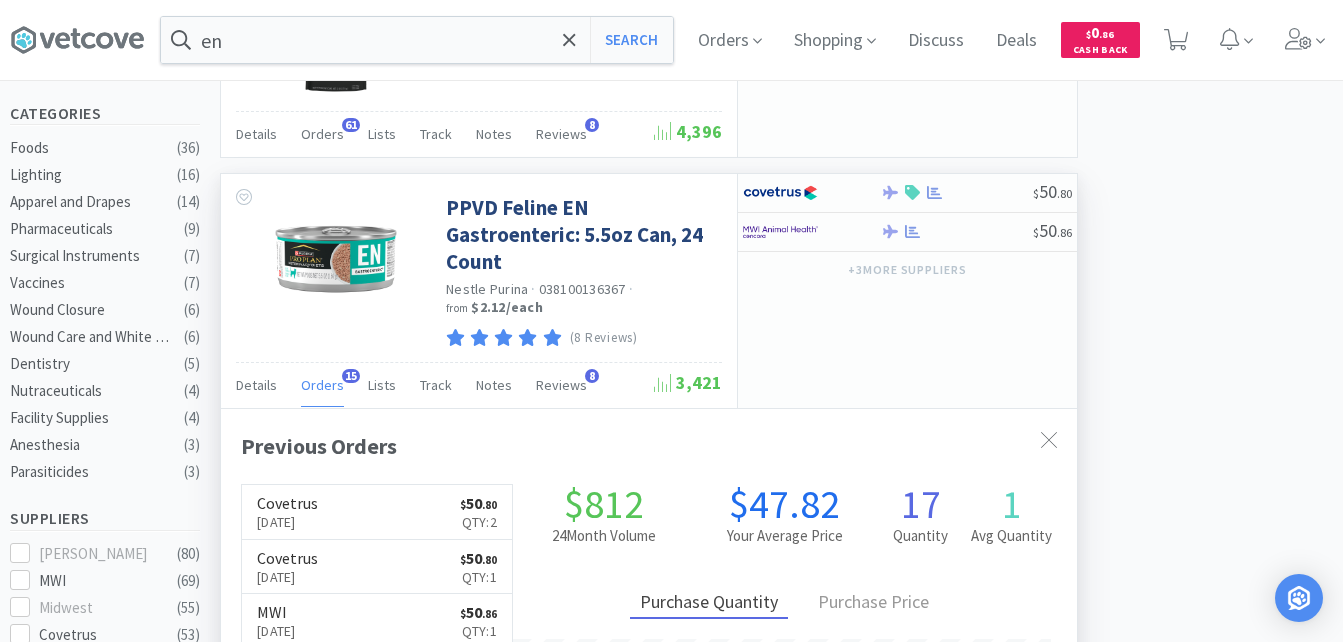 scroll, scrollTop: 999464, scrollLeft: 999144, axis: both 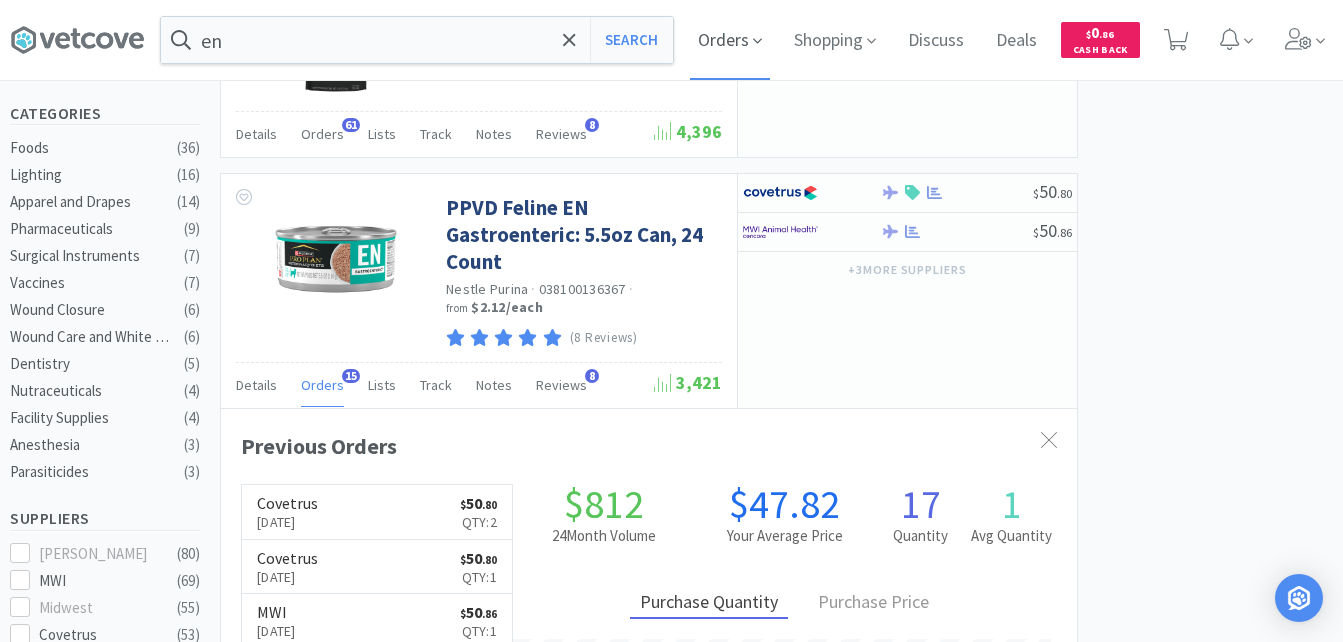 click on "Orders" at bounding box center [730, 40] 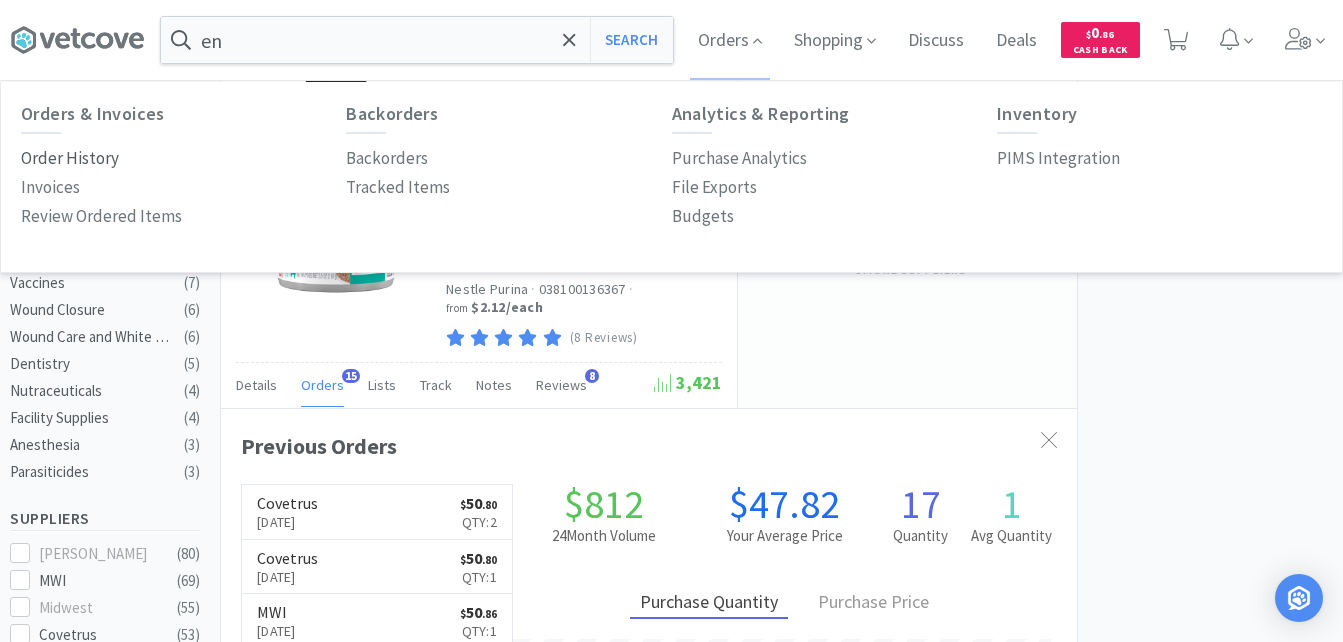 click on "Order History" at bounding box center [70, 158] 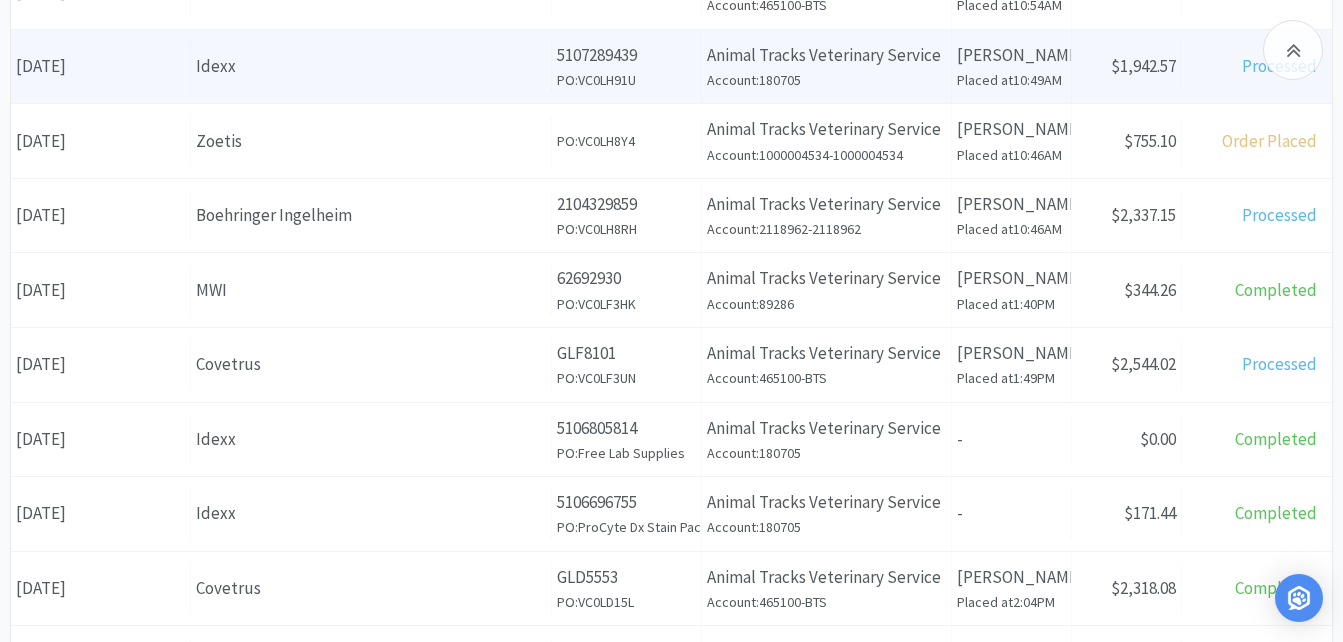 scroll, scrollTop: 500, scrollLeft: 0, axis: vertical 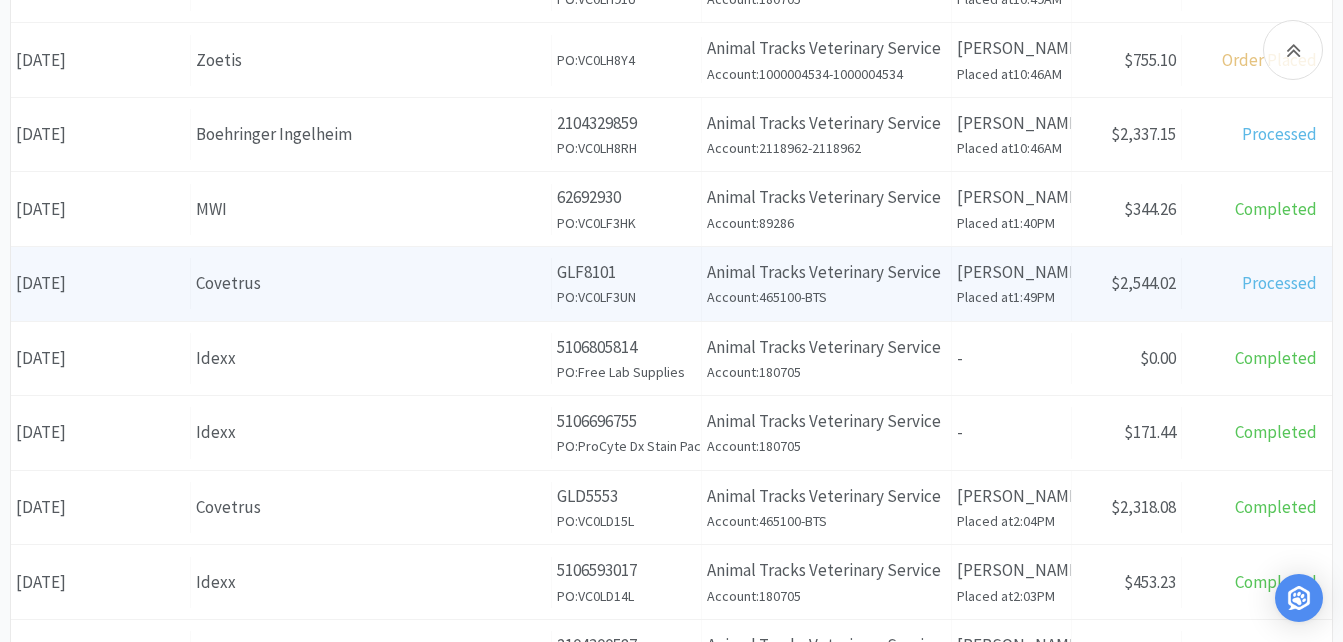 click on "Covetrus" at bounding box center [371, 283] 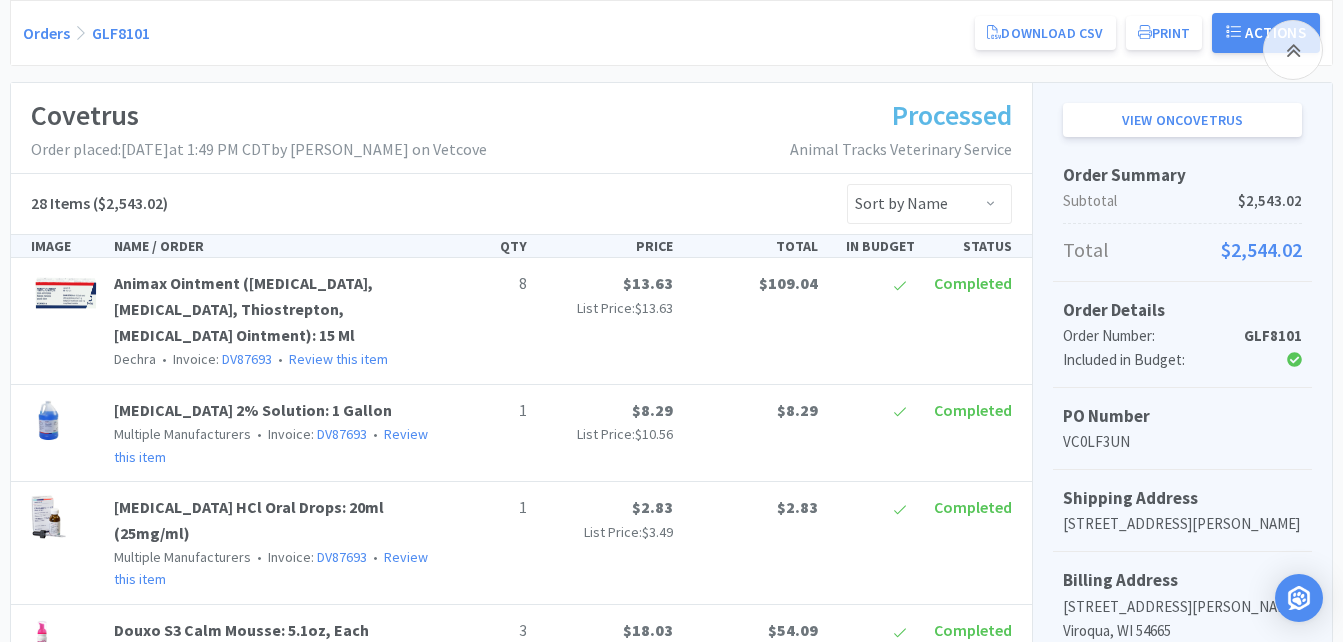 scroll, scrollTop: 222, scrollLeft: 0, axis: vertical 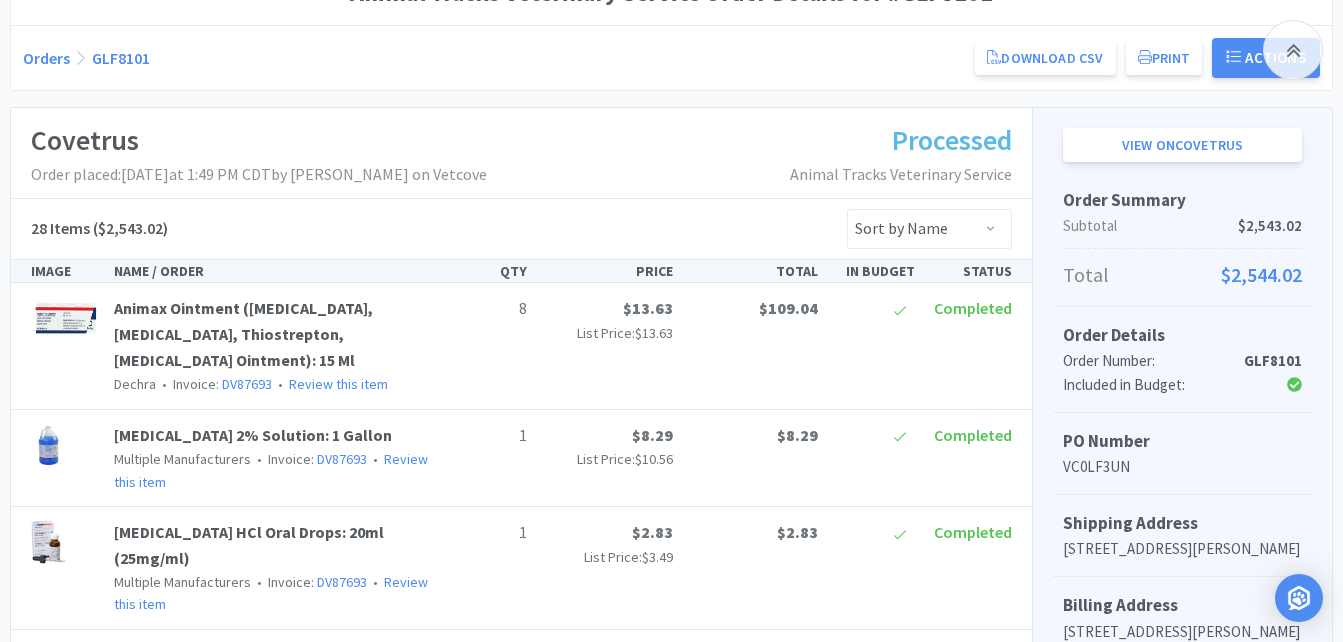 click on "Orders GLF8101  Download CSV  Print Animal Tracks Veterinary Service Order for Covetrus PO Number  VC0LF3UN [DATE] Address [STREET_ADDRESS][PERSON_NAME] PO Number VC0LF3UN Subtotal $2,543.02 Total $2,544.02 Item Unit Price Quantity Total TruCan Lyme: 1 Dose x 25 Count Elanco | SKU: 038169 | Man. No: AV7077025AM | 25 dose $741.45 List Price:  $741.45 1 $741.45 [MEDICAL_DATA] V: 4 mL Bottle x 1 Count Elanco | SKU: 041049 | Man. No: CA5320001AM | 4ml | 1 bottle $172.90 List Price:  $172.90 1 $172.90 PPVD Canine HA Hydrolyzed Formula: Chicken Flavor, 25lbs Nestle Purina | SKU: 050786 | Man. No: 038100169800 | 25lb | 1 box $92.39 List Price:  $92.39 1 $92.39 Purina Pro Plan Veterinary Diets JM Joint Mobility Canine Formula 25lb 1 bag Nestle Purina | SKU: 083336 | Man. No: 00038100102508 | 25 lb $85.35 List Price:  $85.35 1 $85.35 PropoFlo 28: 20ml, 5 Count Zoetis | SKU: 040661 | Man. No: 10014546 | 20ml | 5 vial $76.93 List Price:  $88.94 1 $76.93 [MEDICAL_DATA] Tablets: 12.5mg, 500 Count $63.58 List Price:  1" at bounding box center (671, 58) 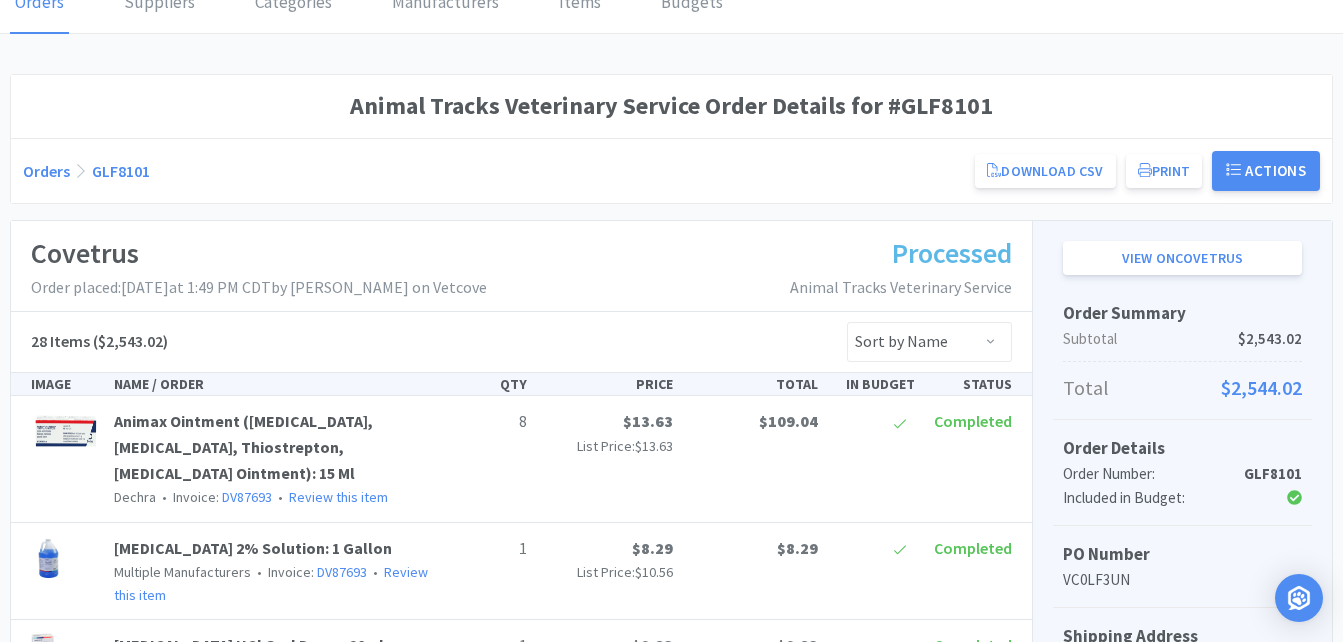 scroll, scrollTop: 0, scrollLeft: 0, axis: both 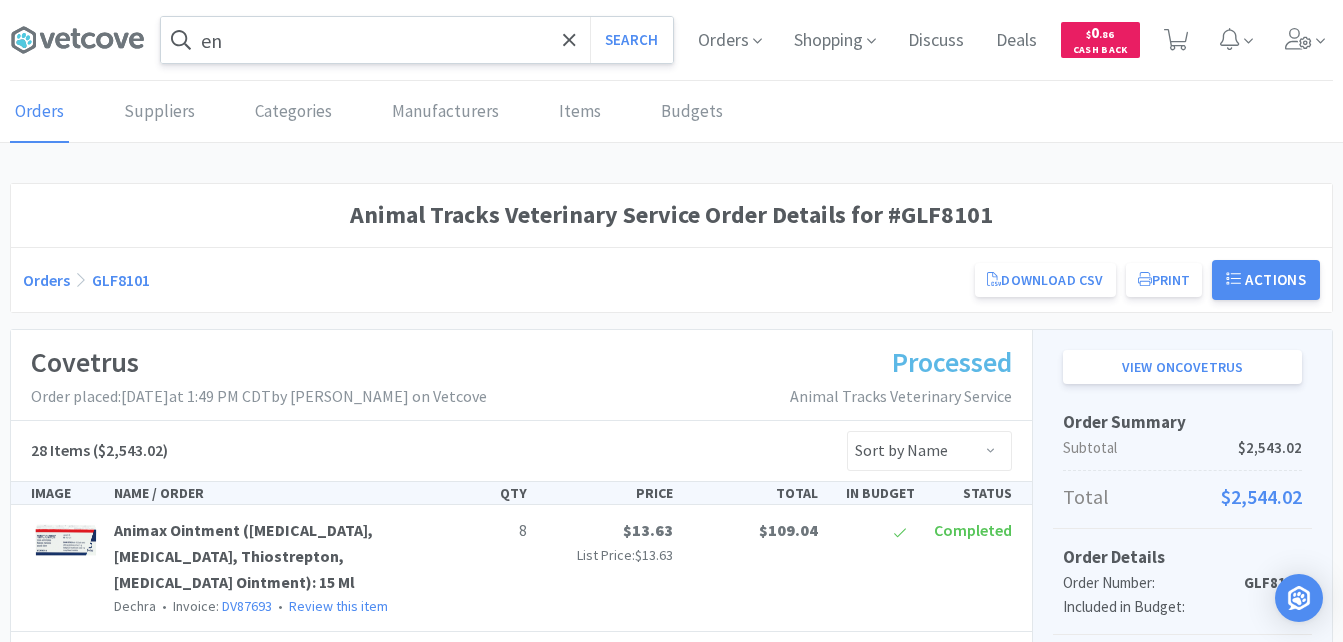 click on "en" at bounding box center [417, 40] 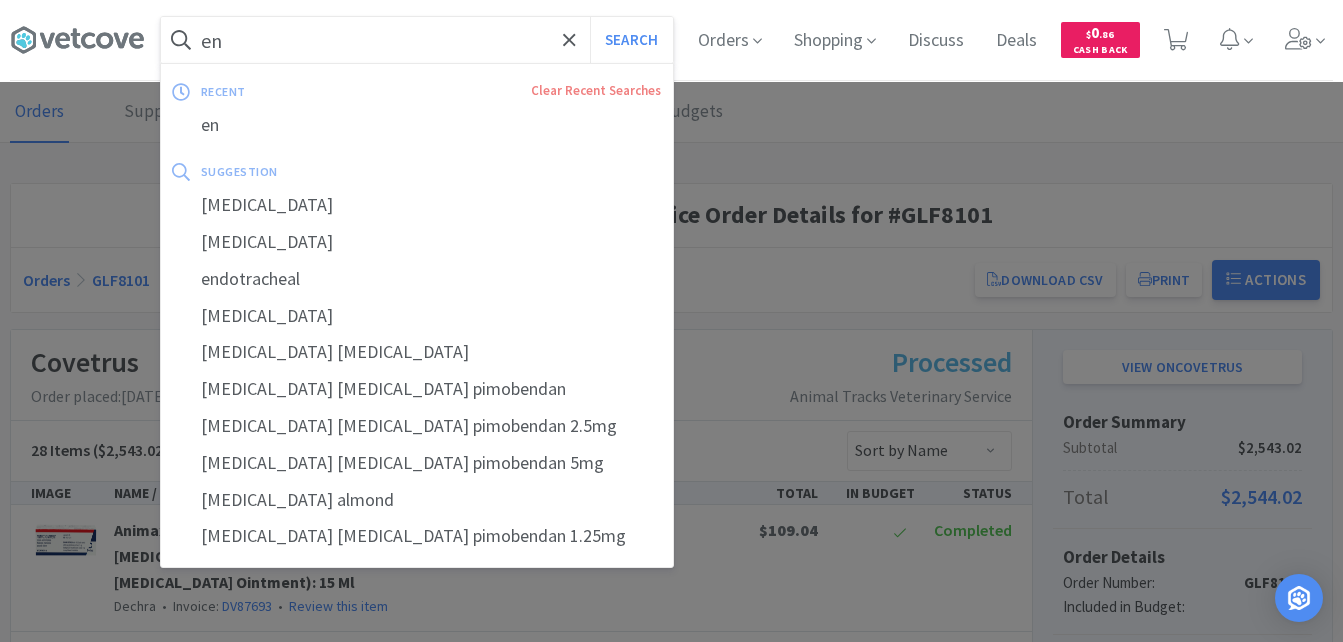 click on "en" at bounding box center (417, 40) 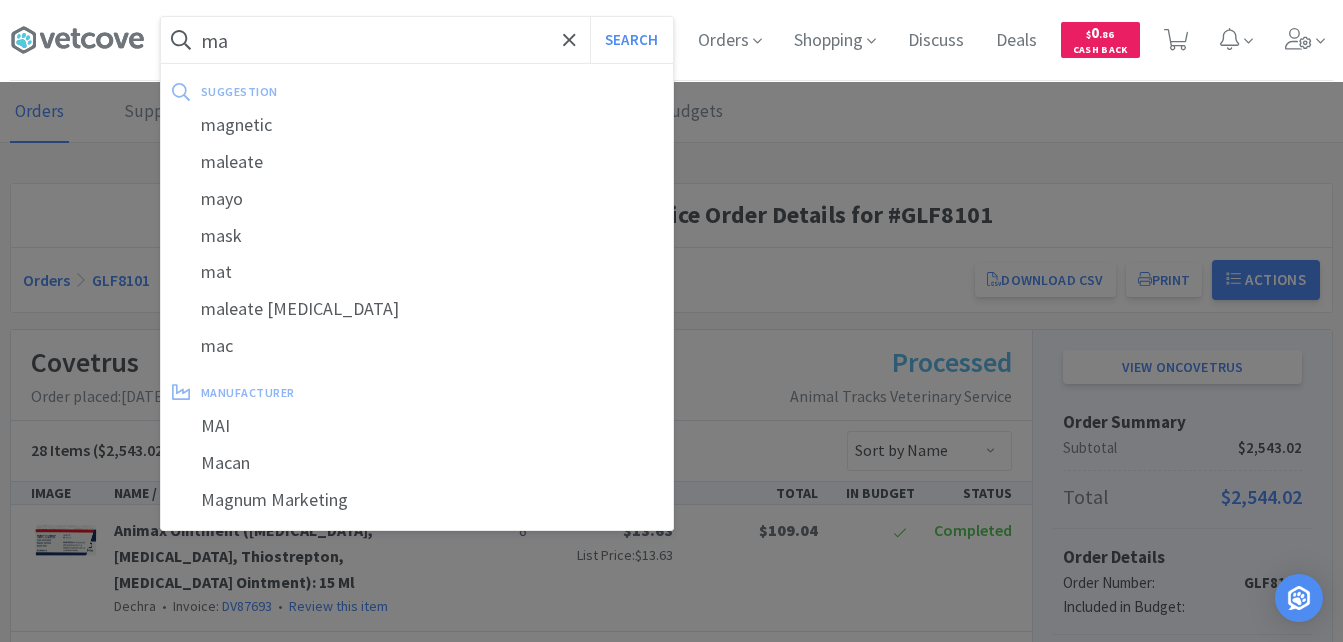 type on "m" 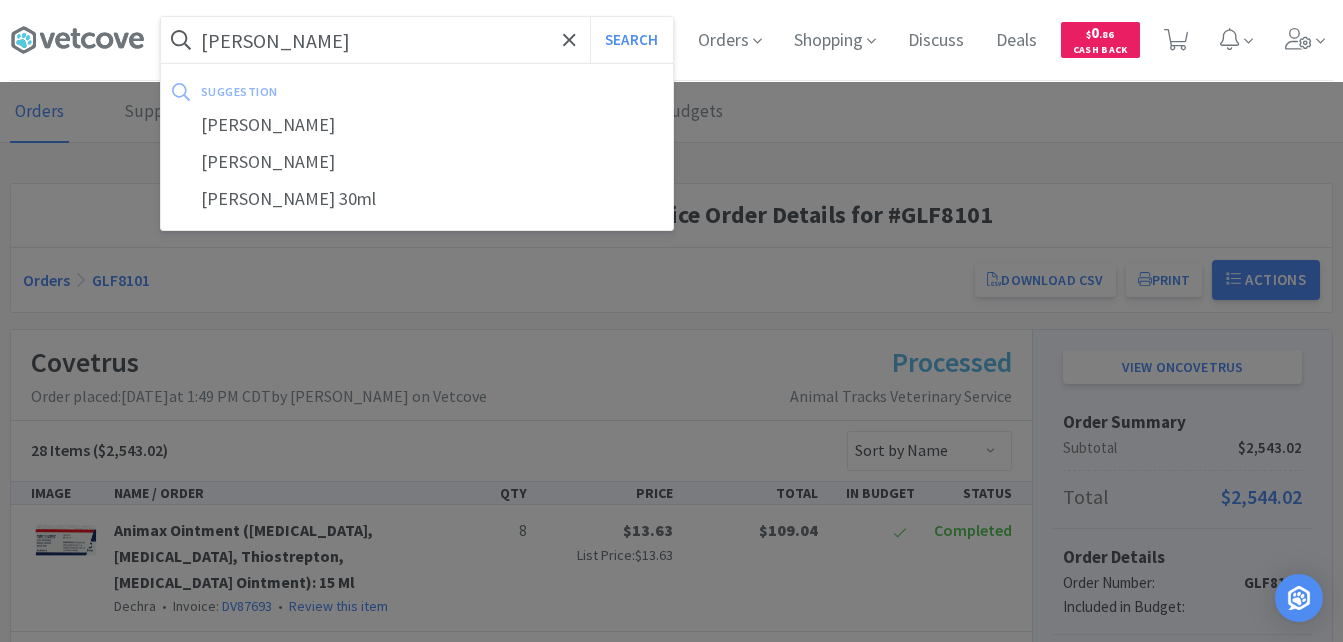 type on "[PERSON_NAME]" 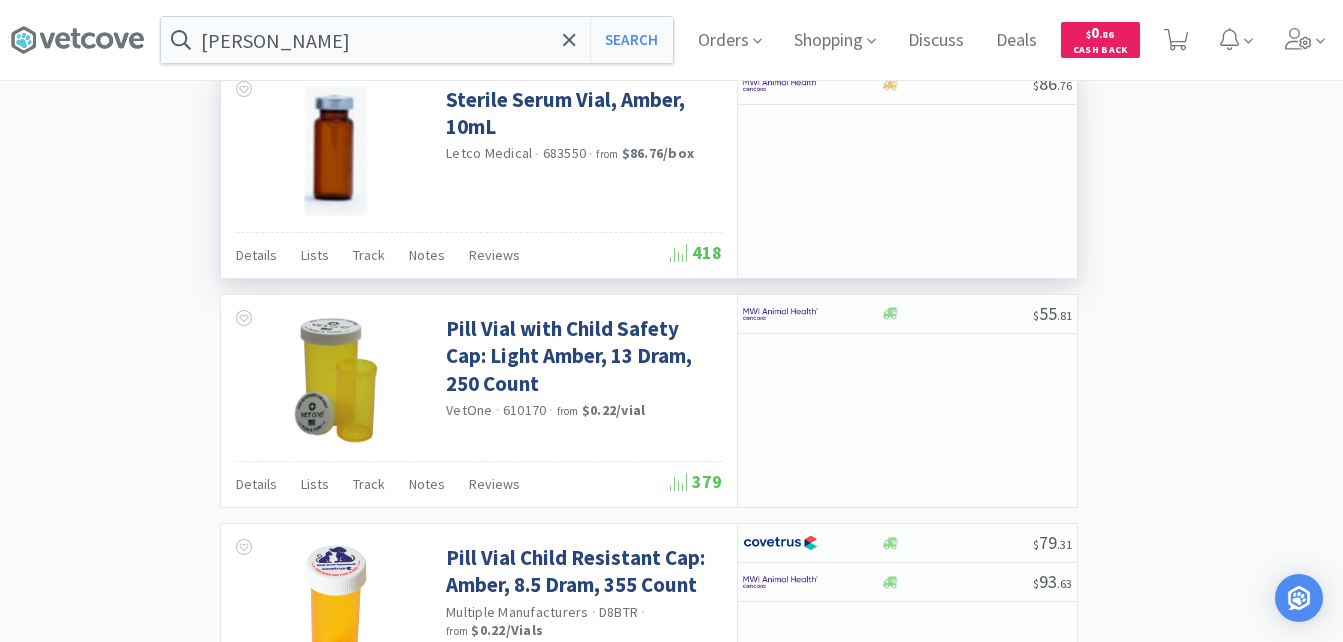 scroll, scrollTop: 2800, scrollLeft: 0, axis: vertical 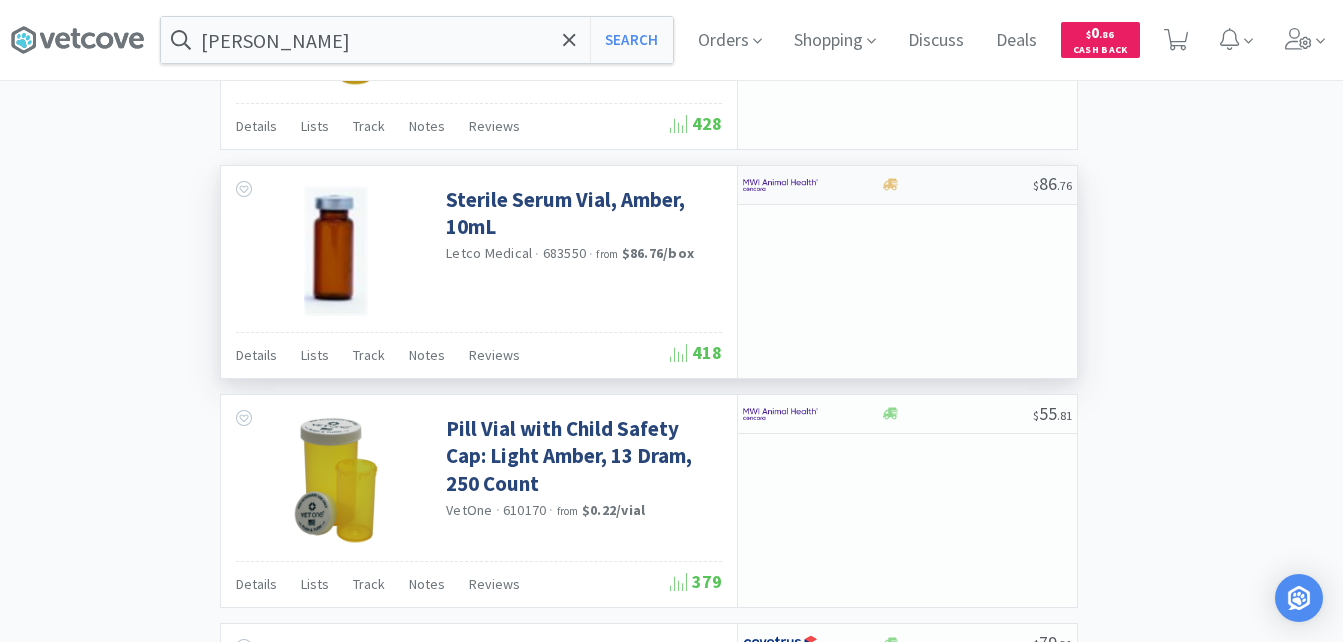 click at bounding box center [811, 185] 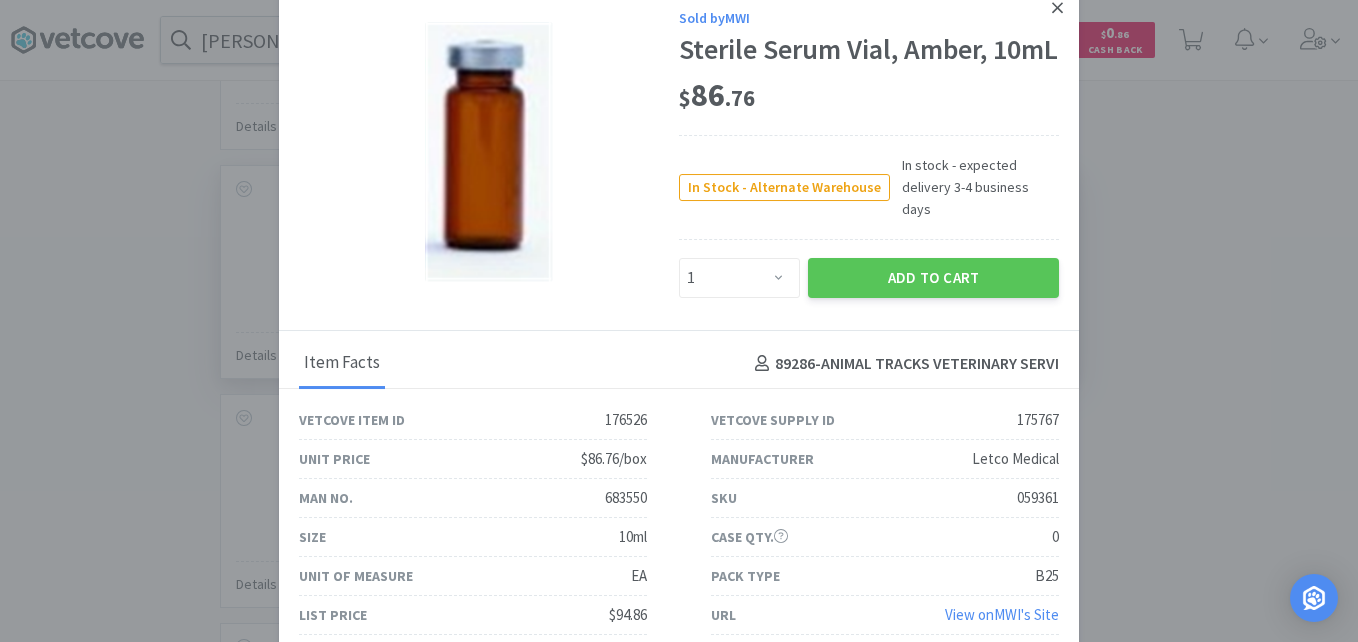 click 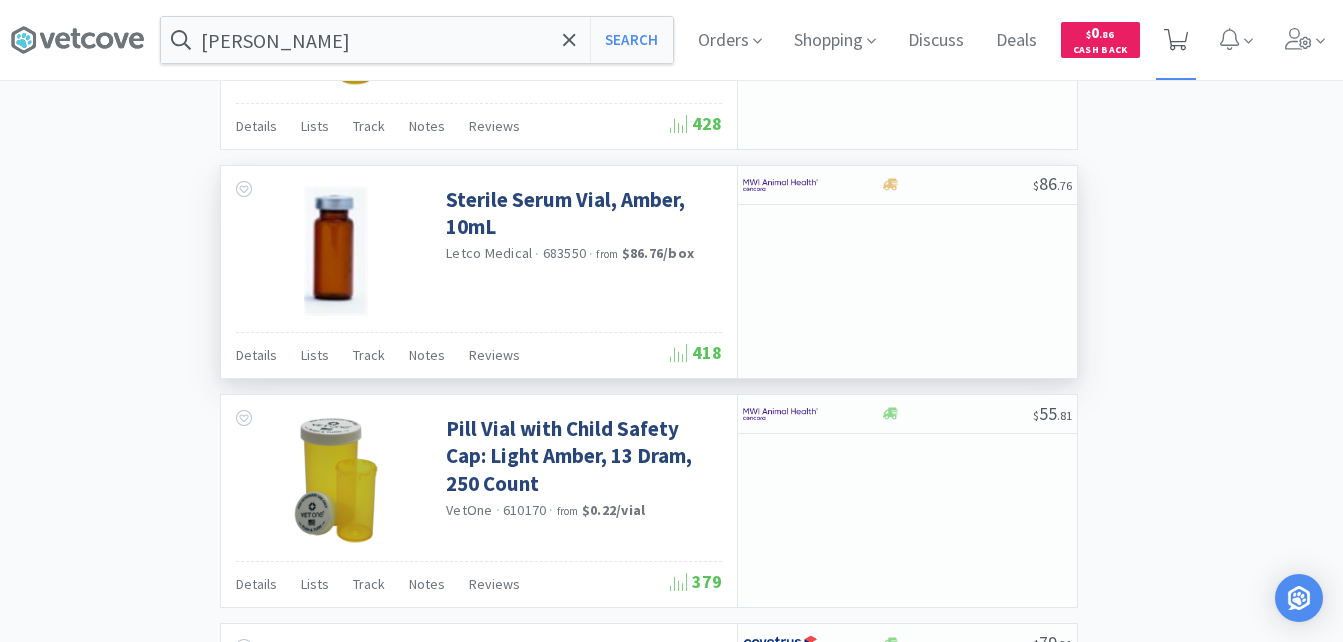drag, startPoint x: 1191, startPoint y: 48, endPoint x: 1182, endPoint y: 54, distance: 10.816654 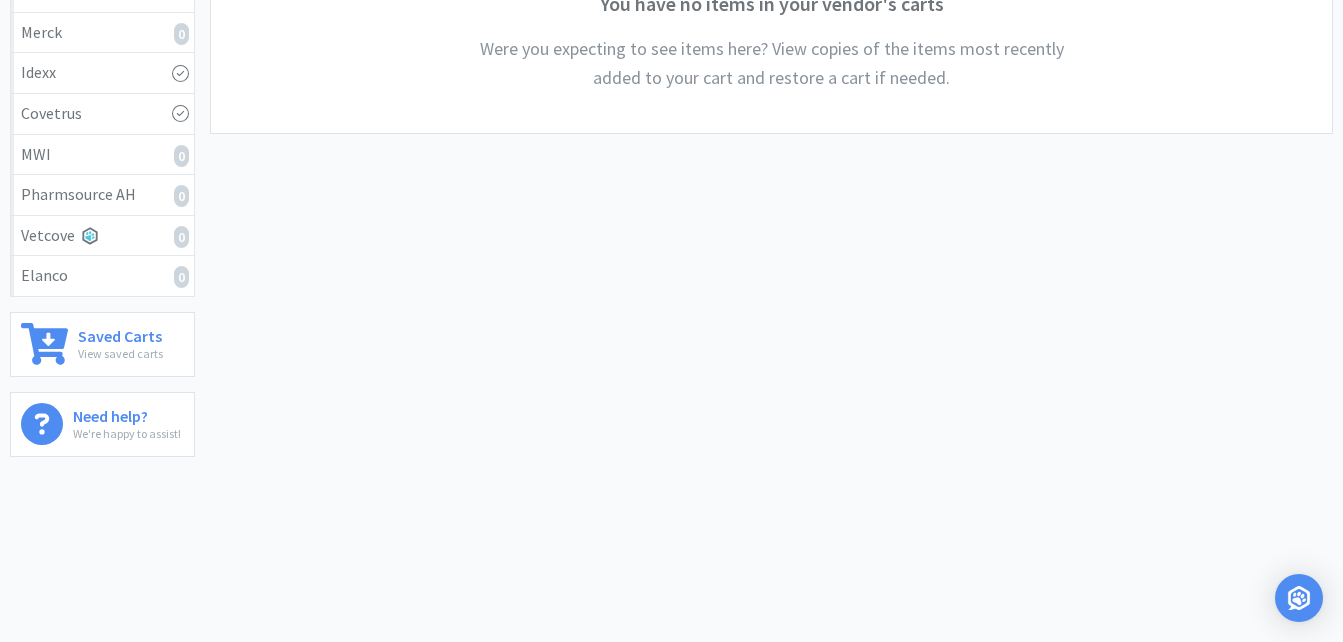scroll, scrollTop: 0, scrollLeft: 0, axis: both 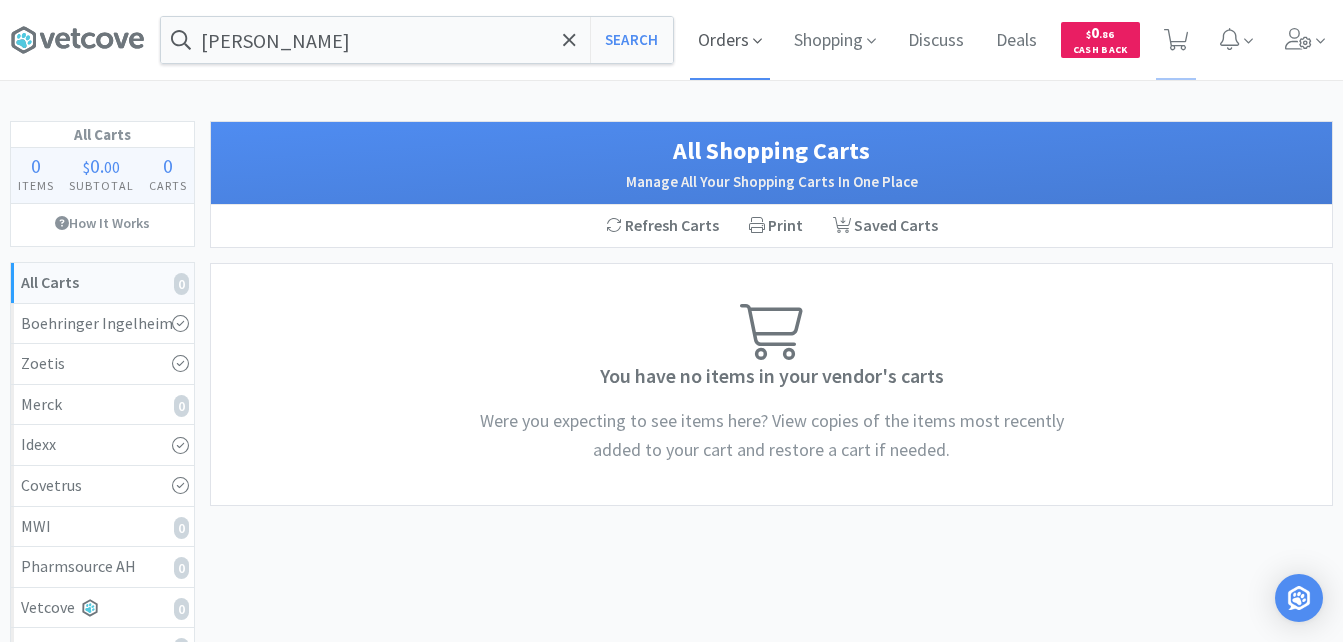 click on "Orders" at bounding box center [730, 40] 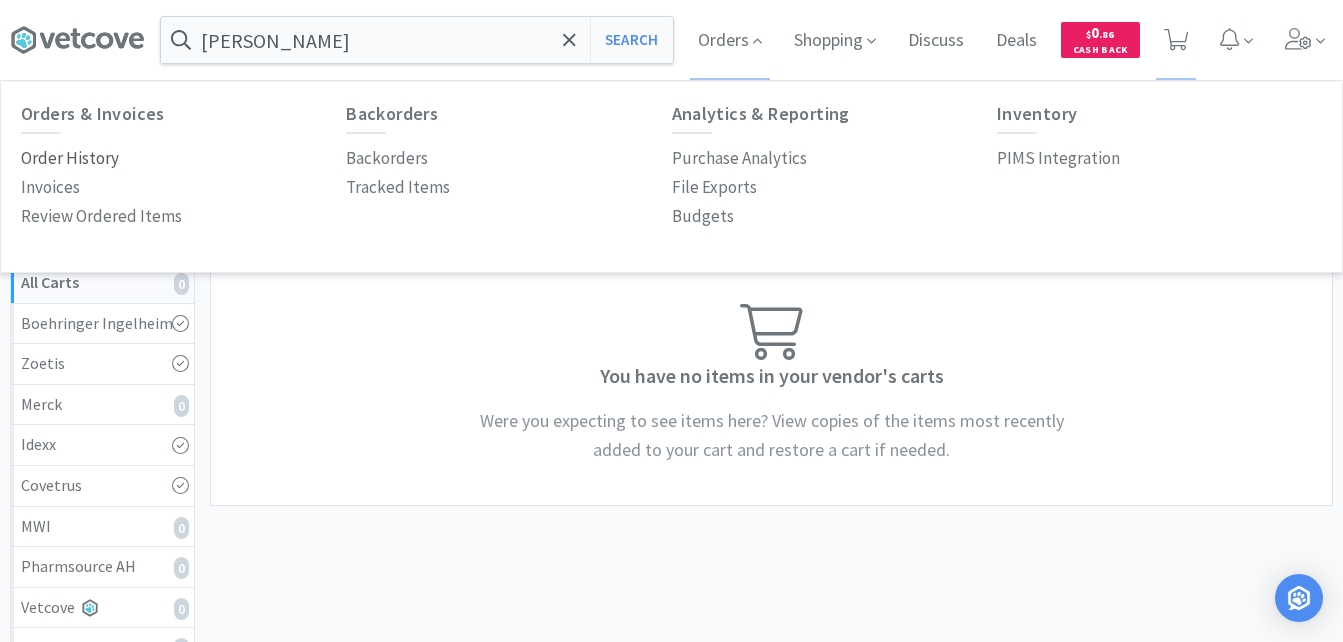 click on "Order History" at bounding box center (70, 158) 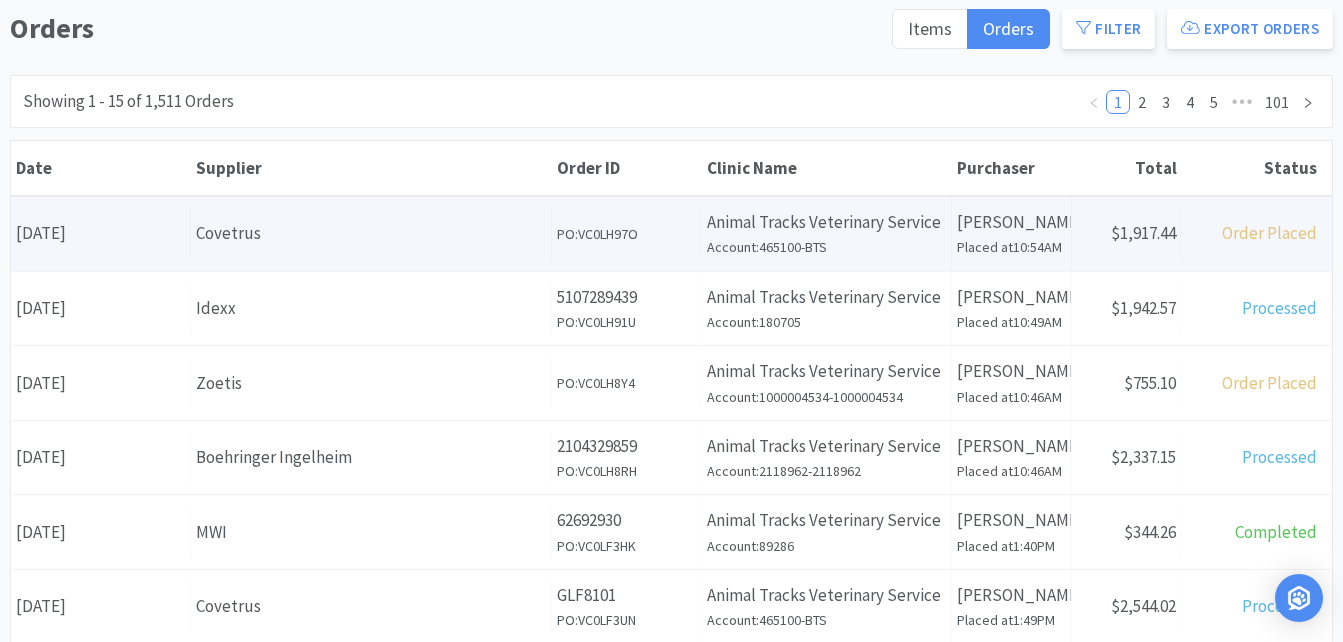 scroll, scrollTop: 200, scrollLeft: 0, axis: vertical 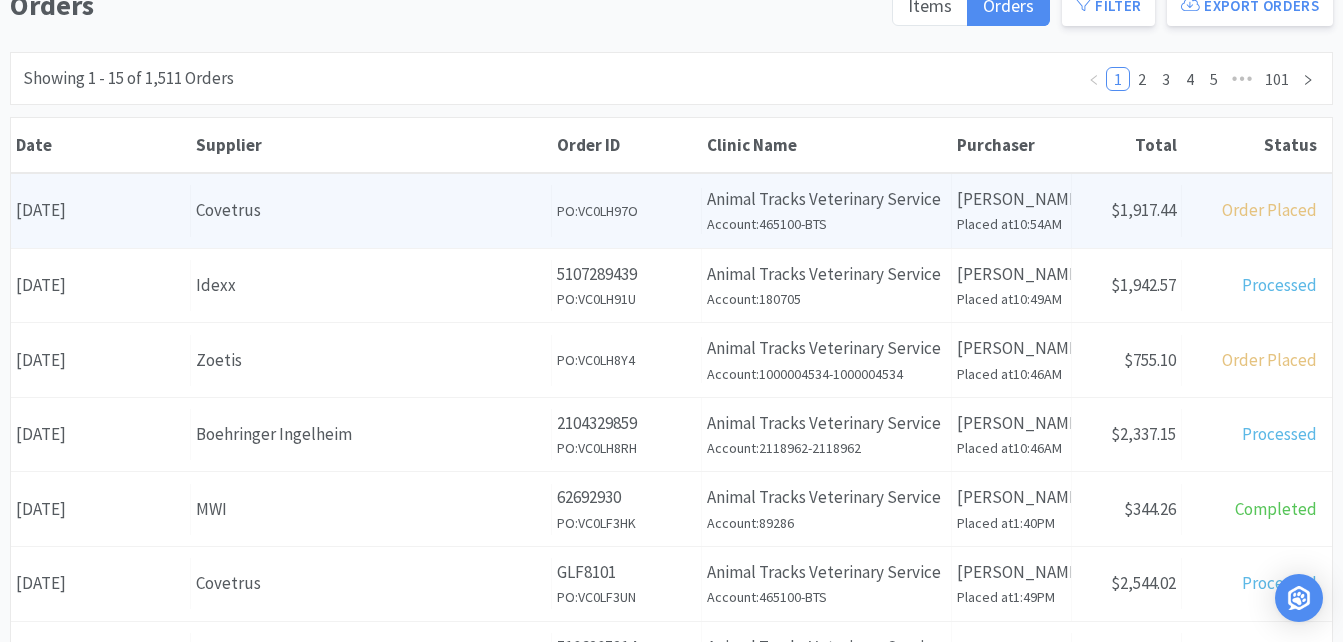 click on "Covetrus" at bounding box center [371, 210] 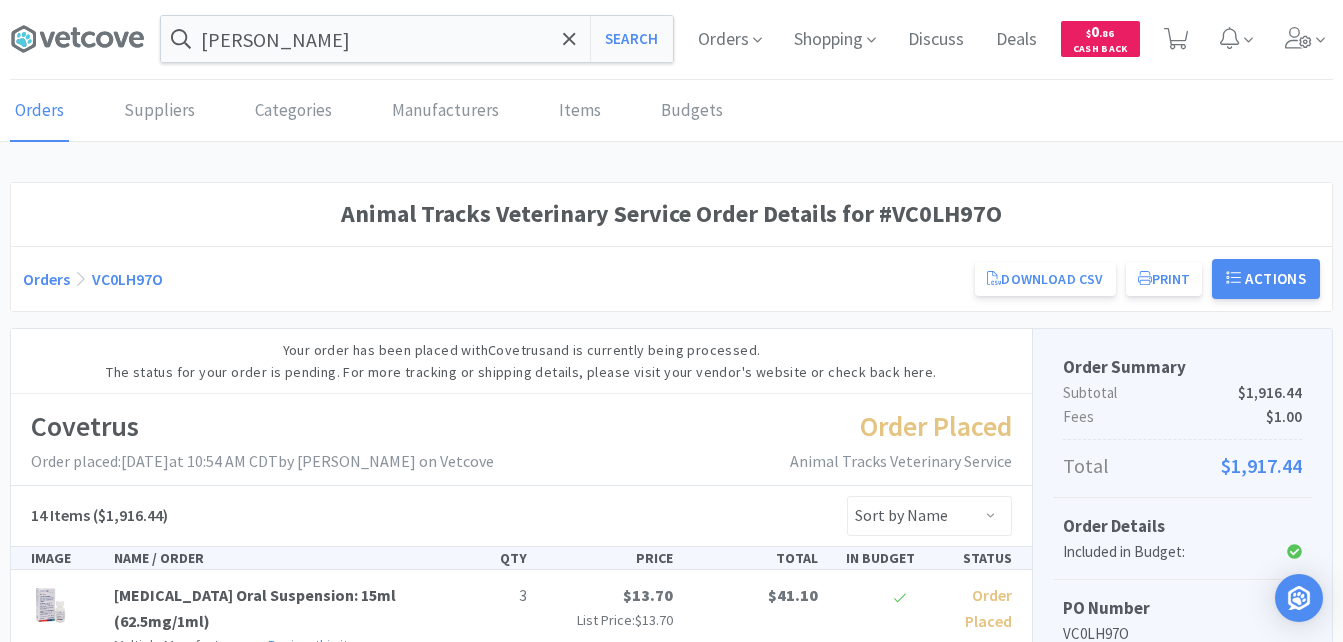 scroll, scrollTop: 0, scrollLeft: 0, axis: both 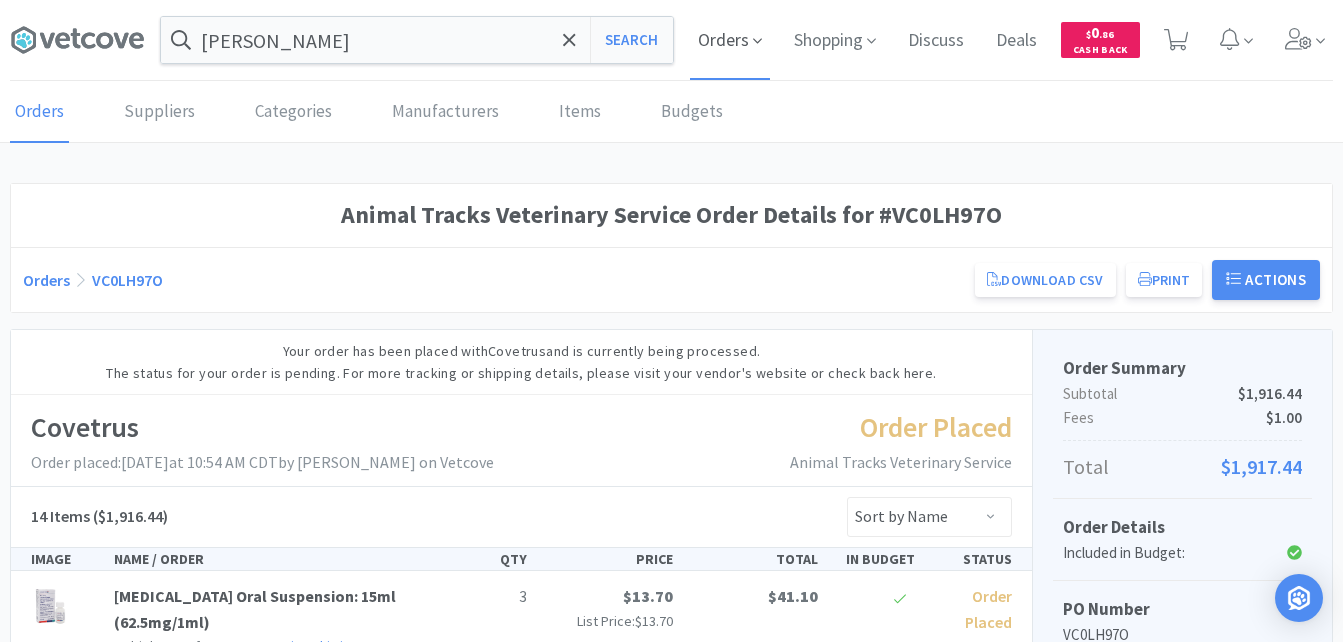click on "Orders" at bounding box center (730, 40) 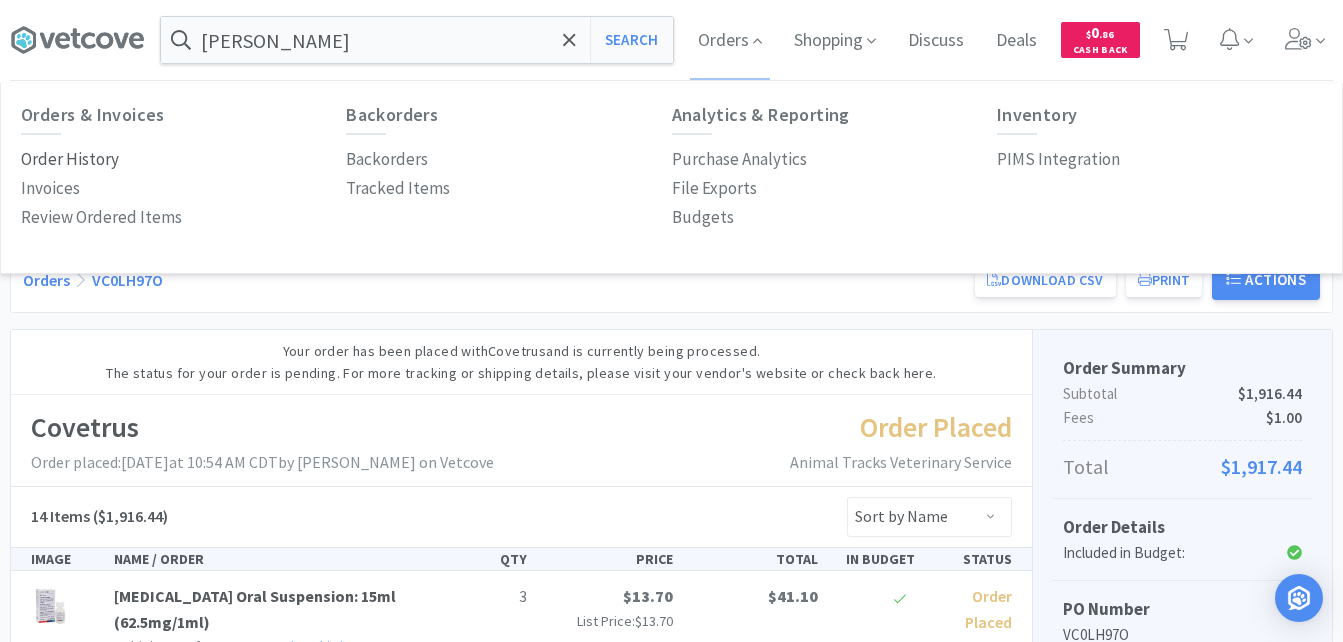 click on "Order History" at bounding box center [70, 159] 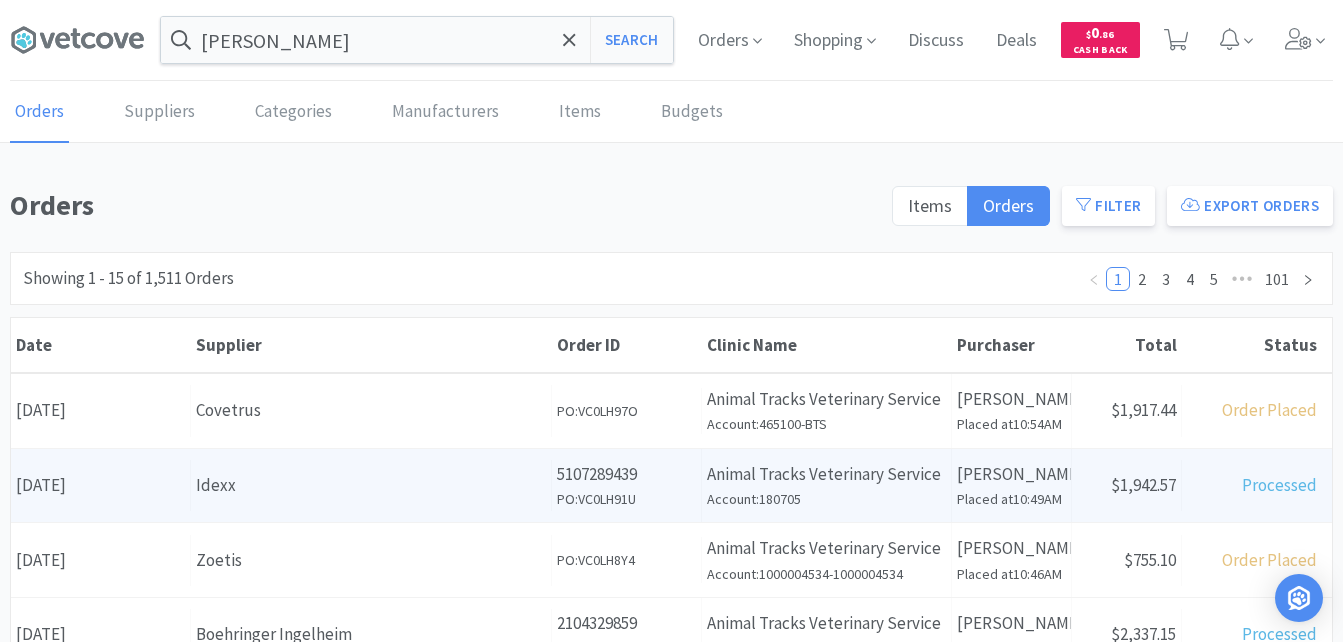 click on "Idexx" at bounding box center [371, 485] 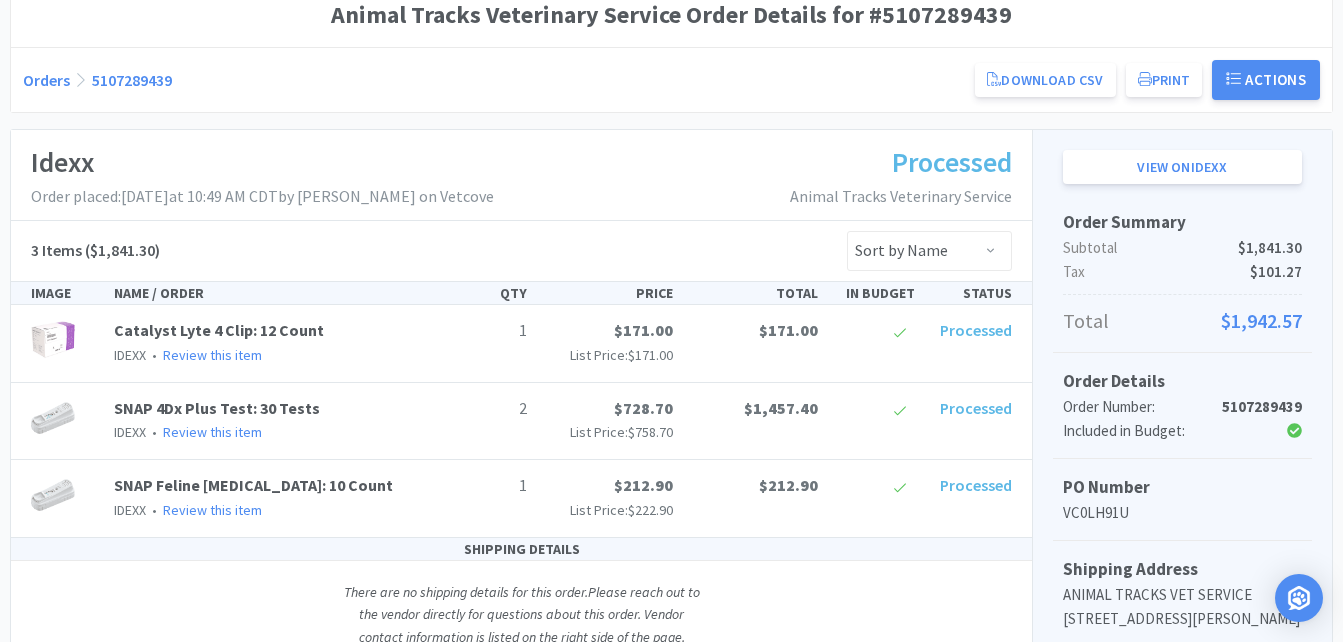 scroll, scrollTop: 0, scrollLeft: 0, axis: both 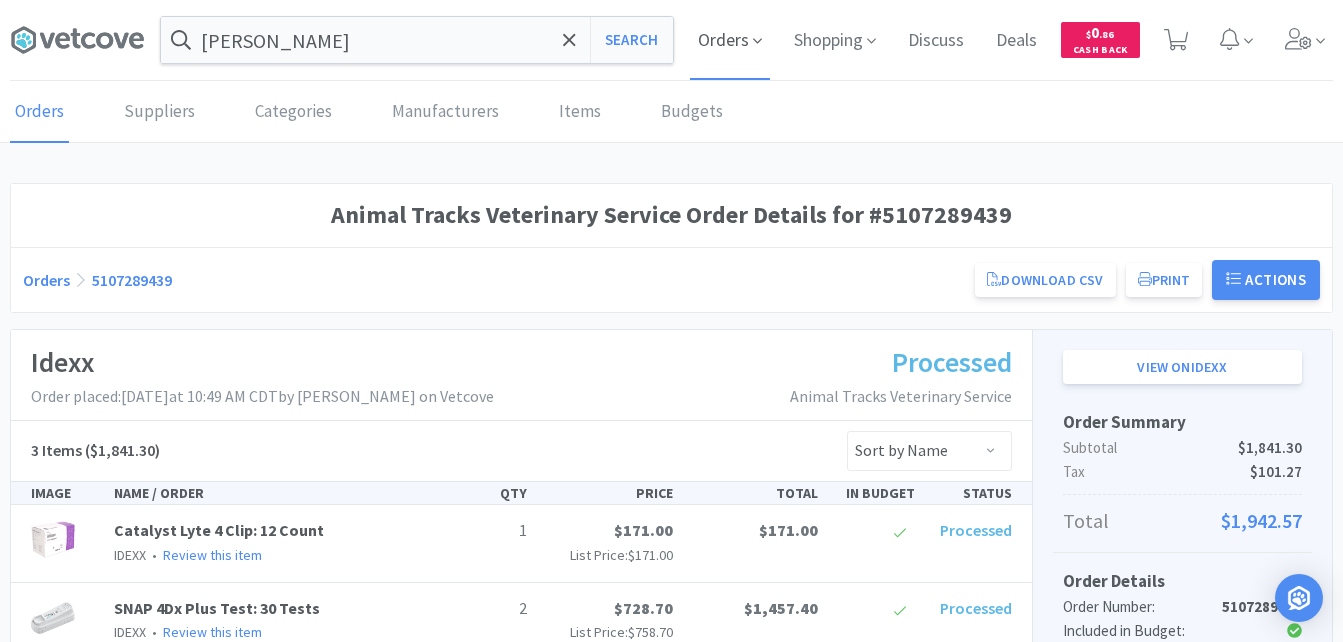 click on "Orders" at bounding box center (730, 40) 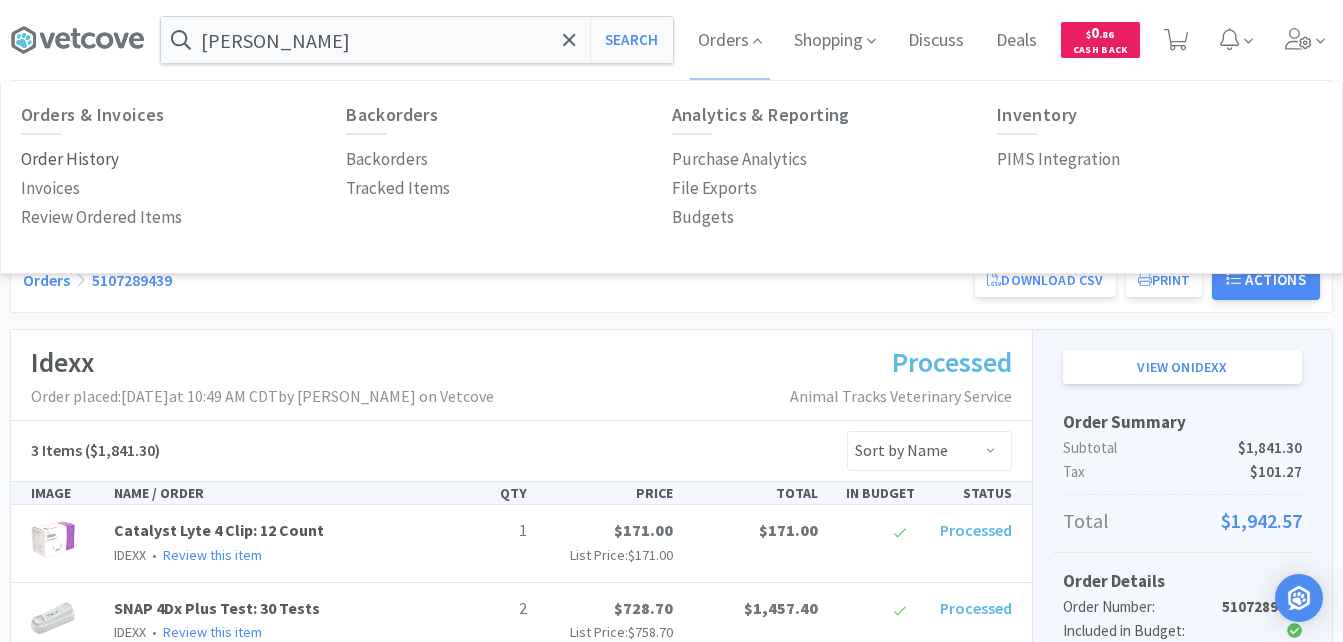 click on "Order History" at bounding box center [70, 159] 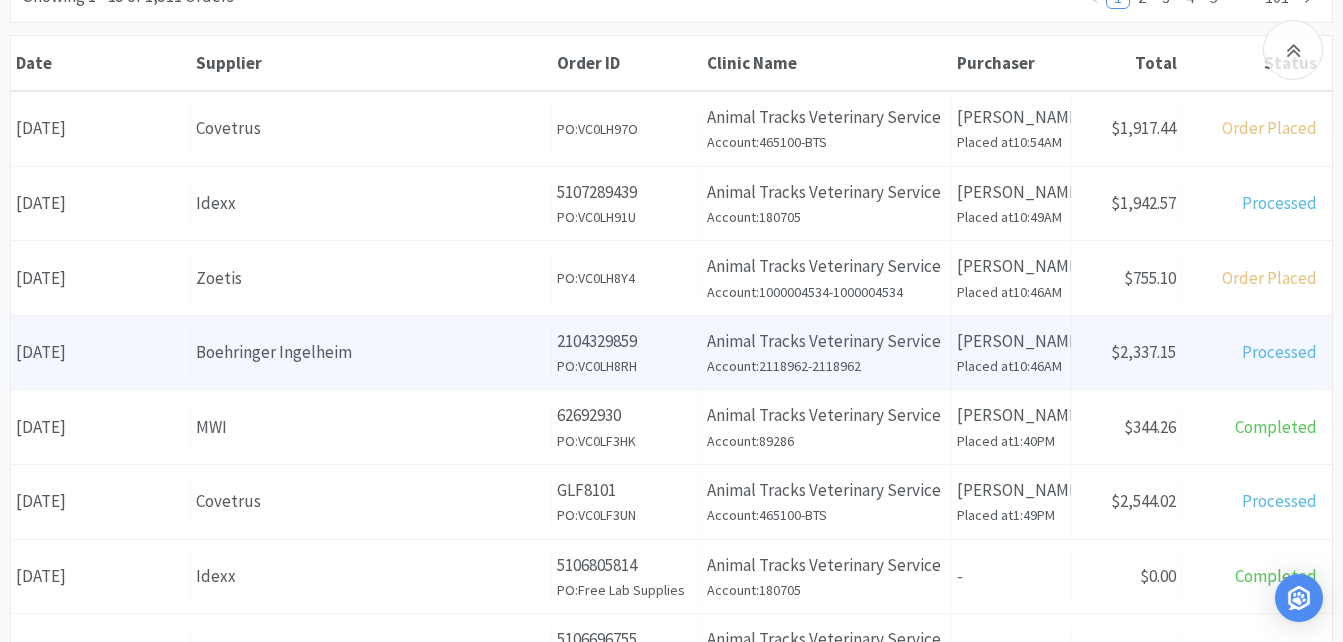 scroll, scrollTop: 300, scrollLeft: 0, axis: vertical 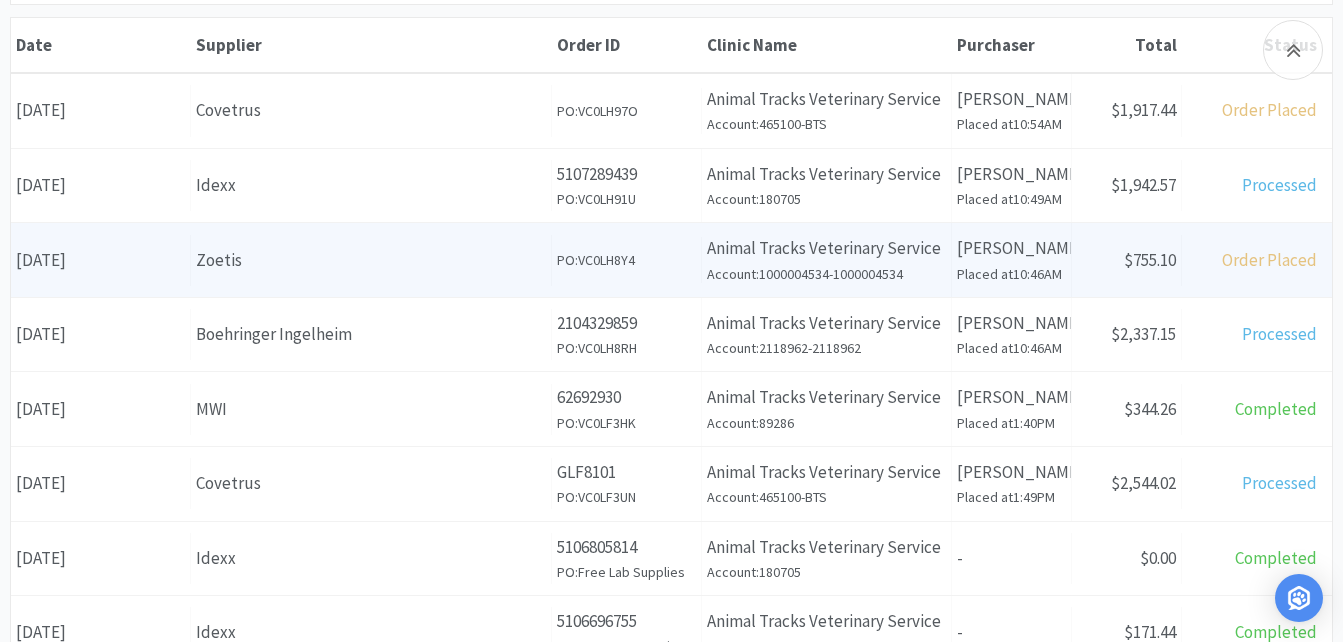 click on "Zoetis" at bounding box center (371, 260) 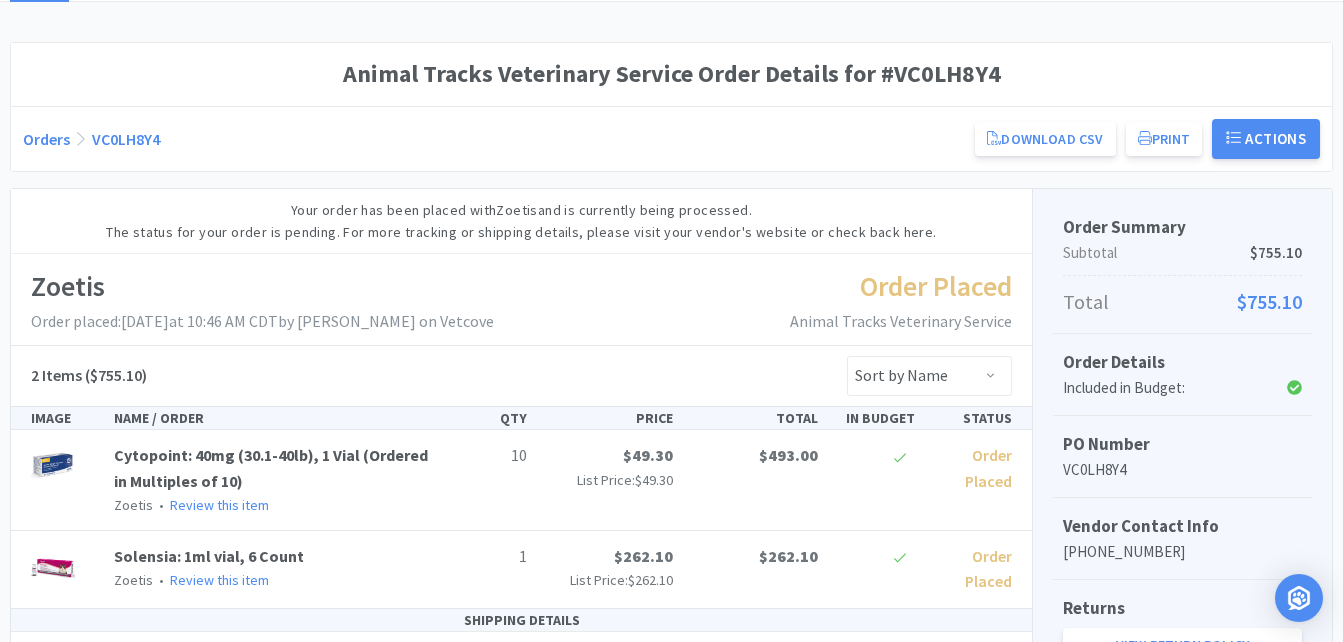 scroll, scrollTop: 0, scrollLeft: 0, axis: both 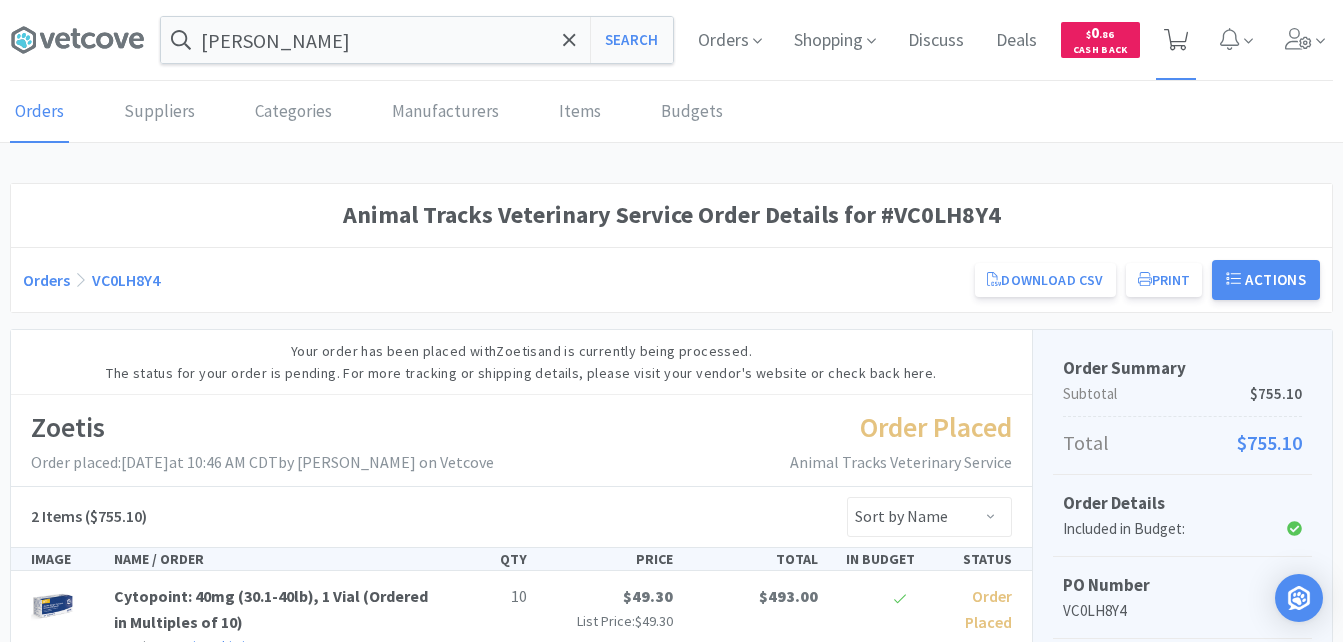 click 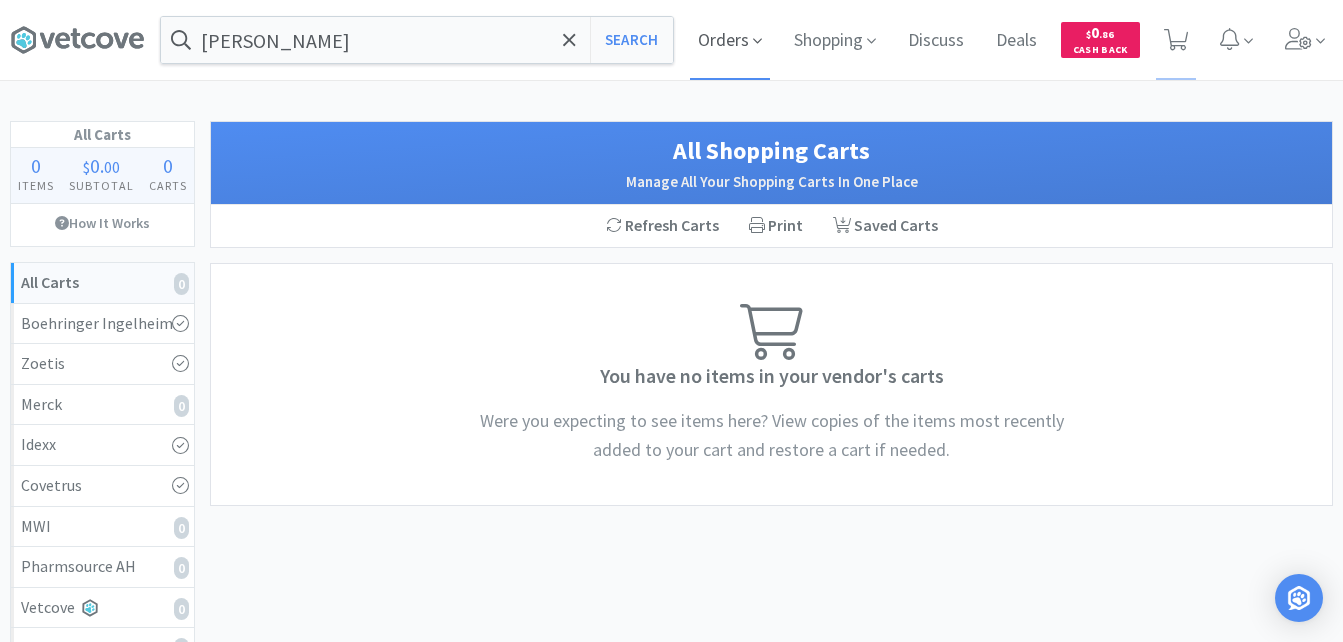 click on "Orders" at bounding box center (730, 40) 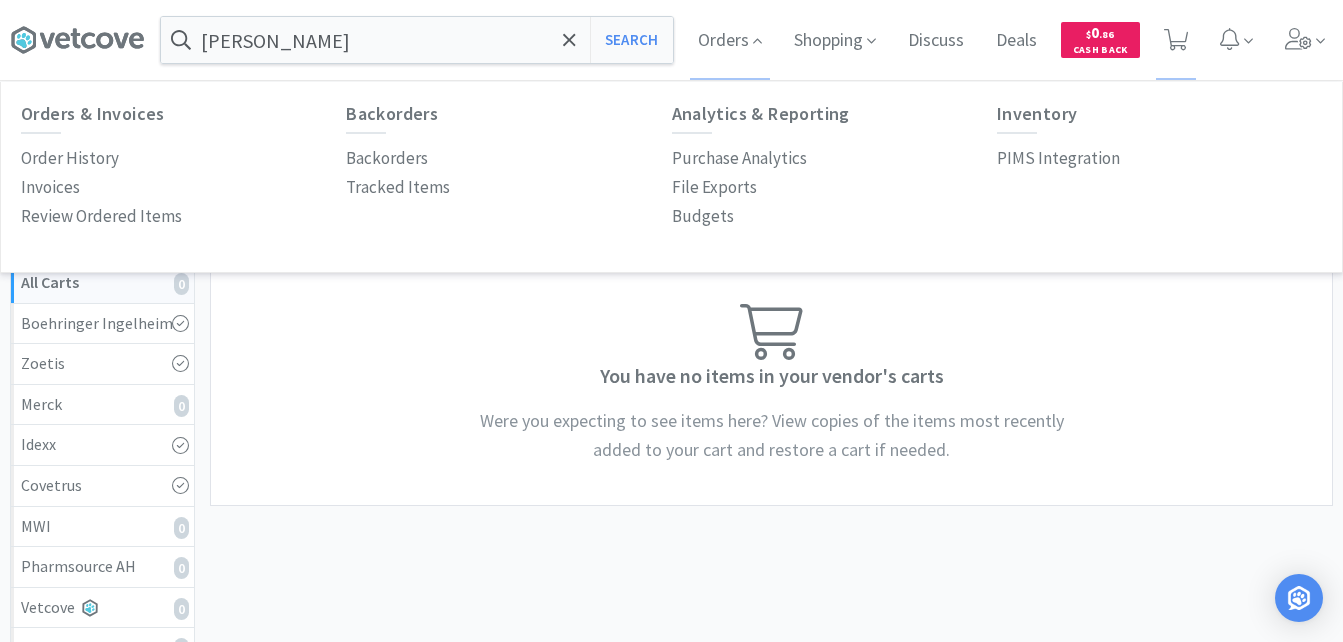 click on "Order History" at bounding box center [183, 158] 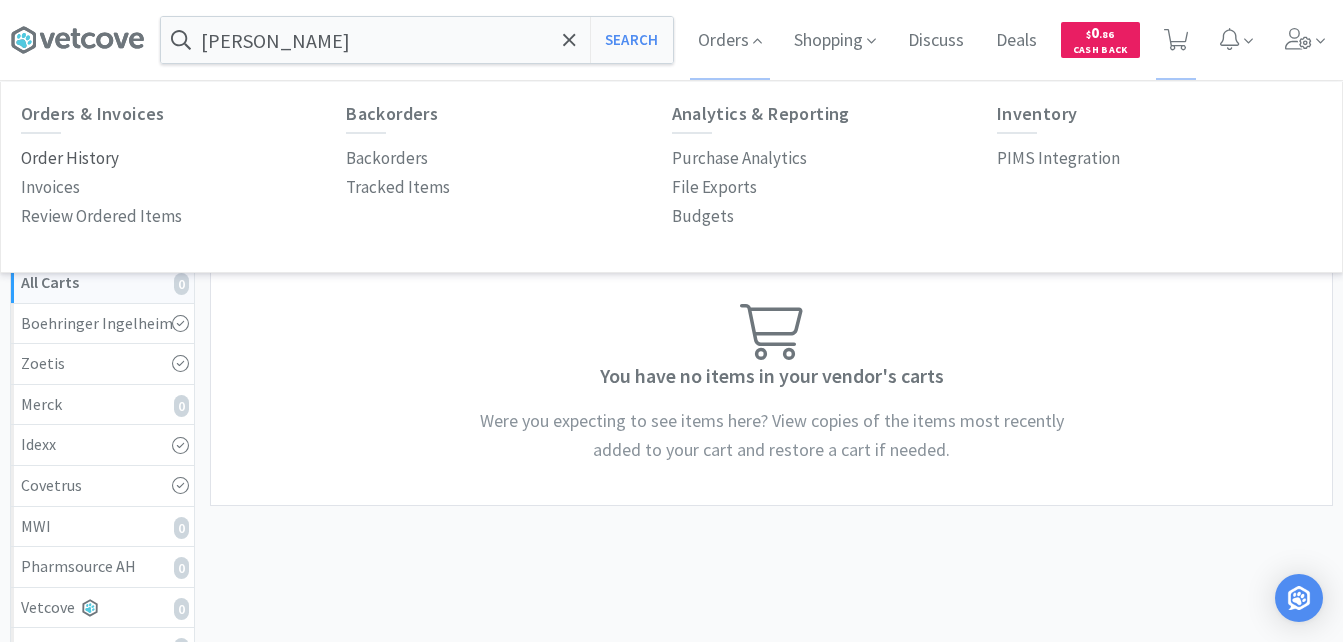 click on "Order History" at bounding box center [70, 158] 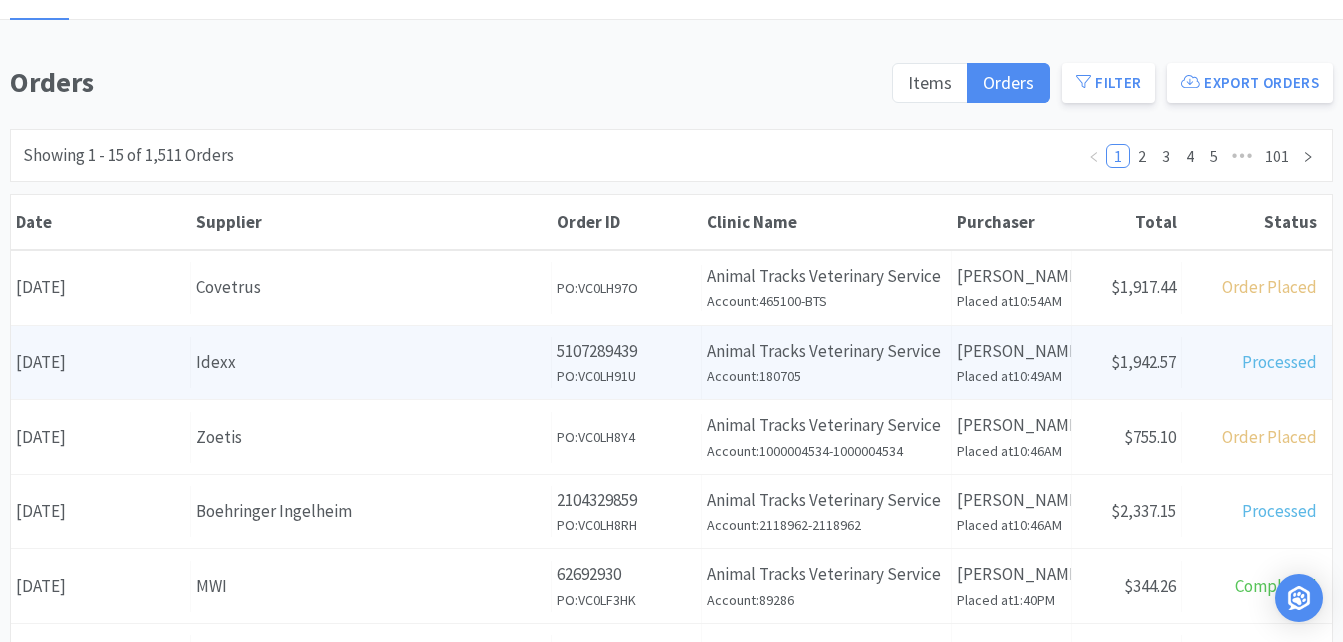 scroll, scrollTop: 200, scrollLeft: 0, axis: vertical 